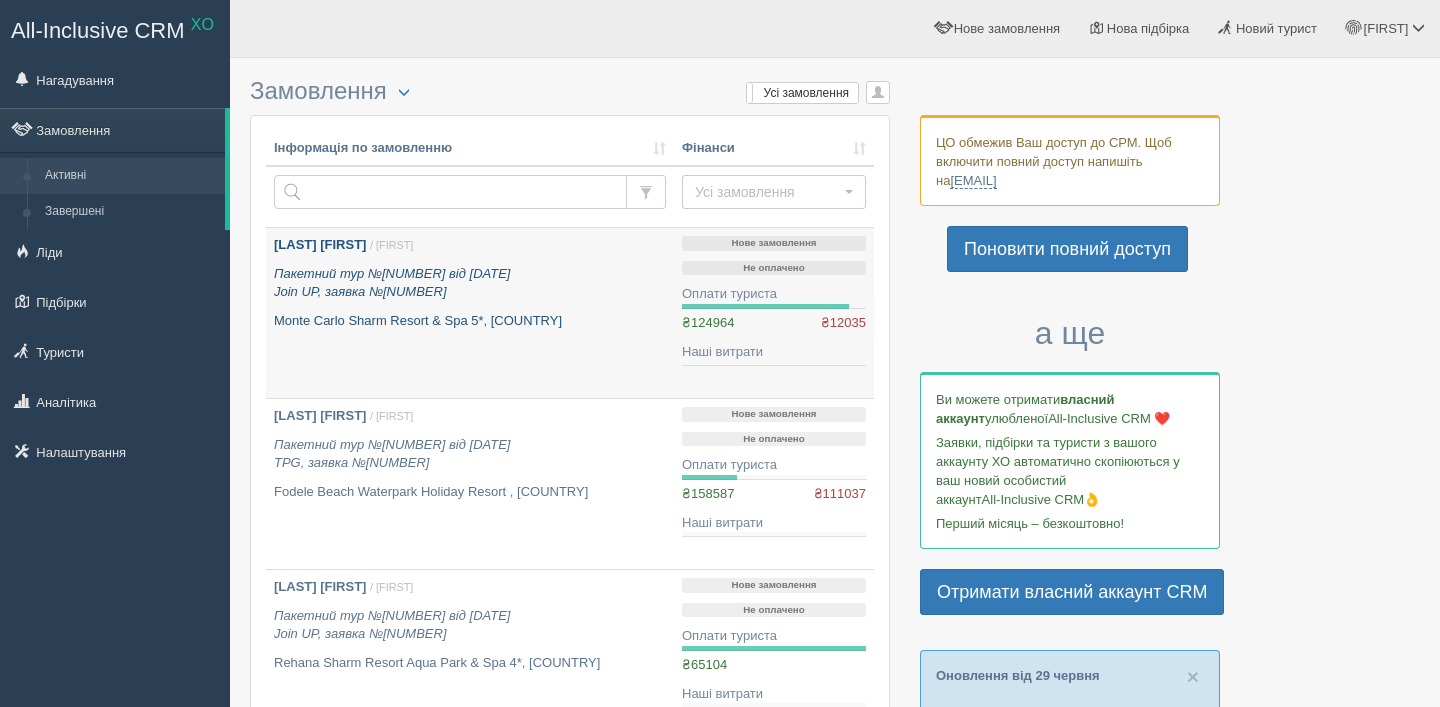 scroll, scrollTop: 0, scrollLeft: 0, axis: both 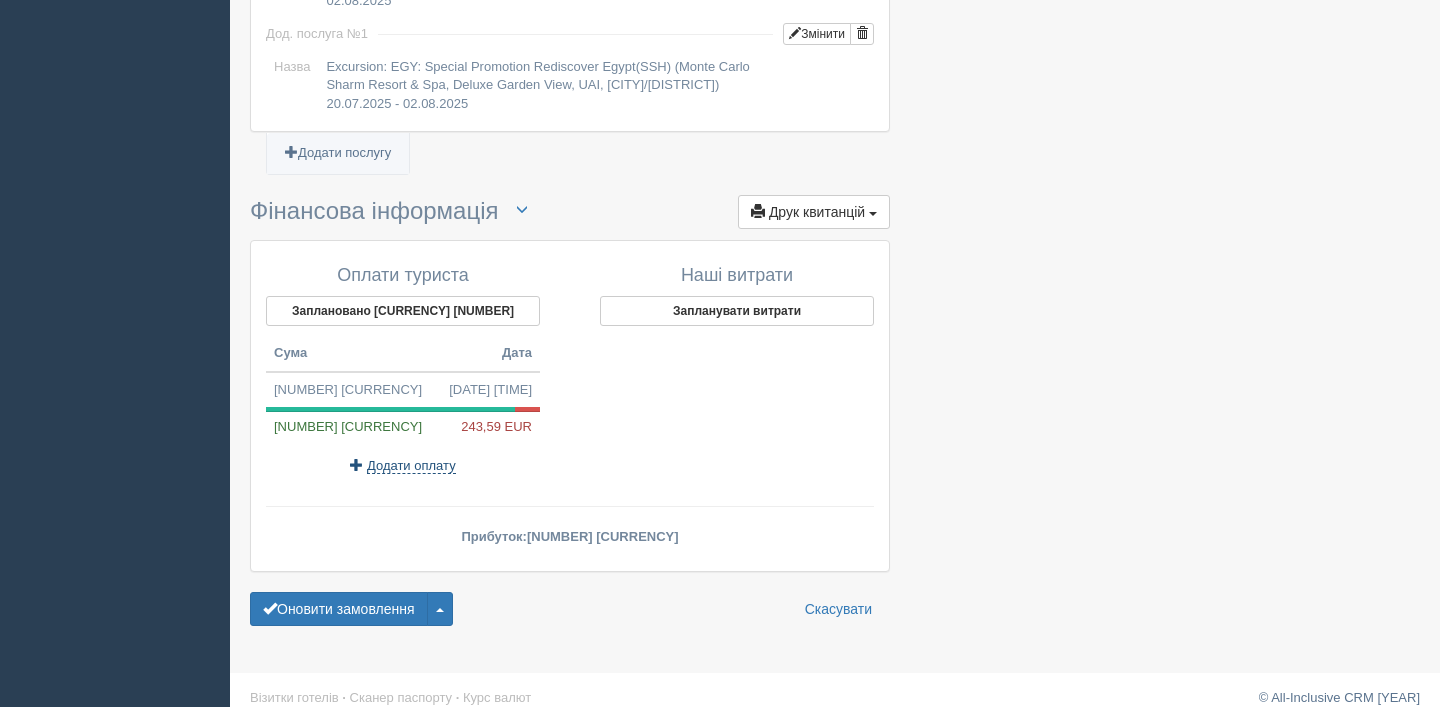 click on "Додати оплату" at bounding box center (411, 485) 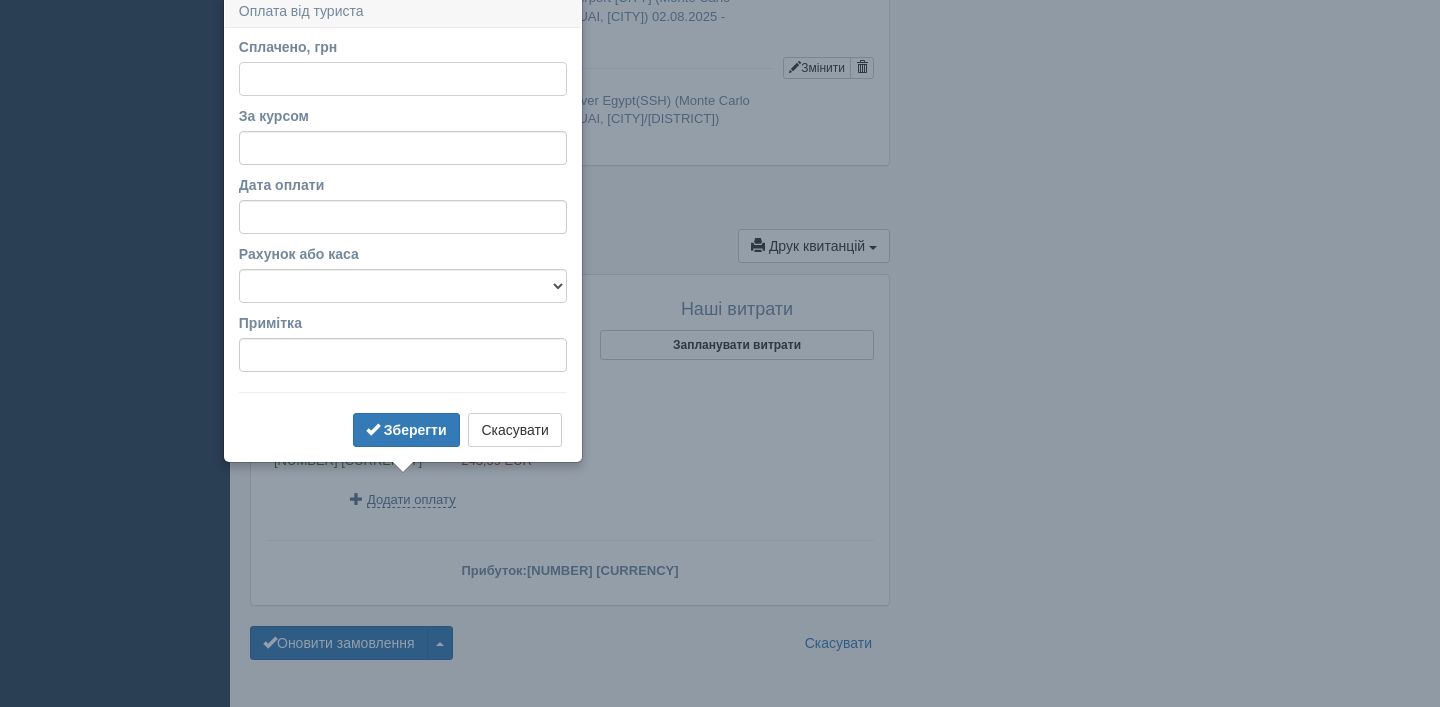 scroll, scrollTop: 2052, scrollLeft: 0, axis: vertical 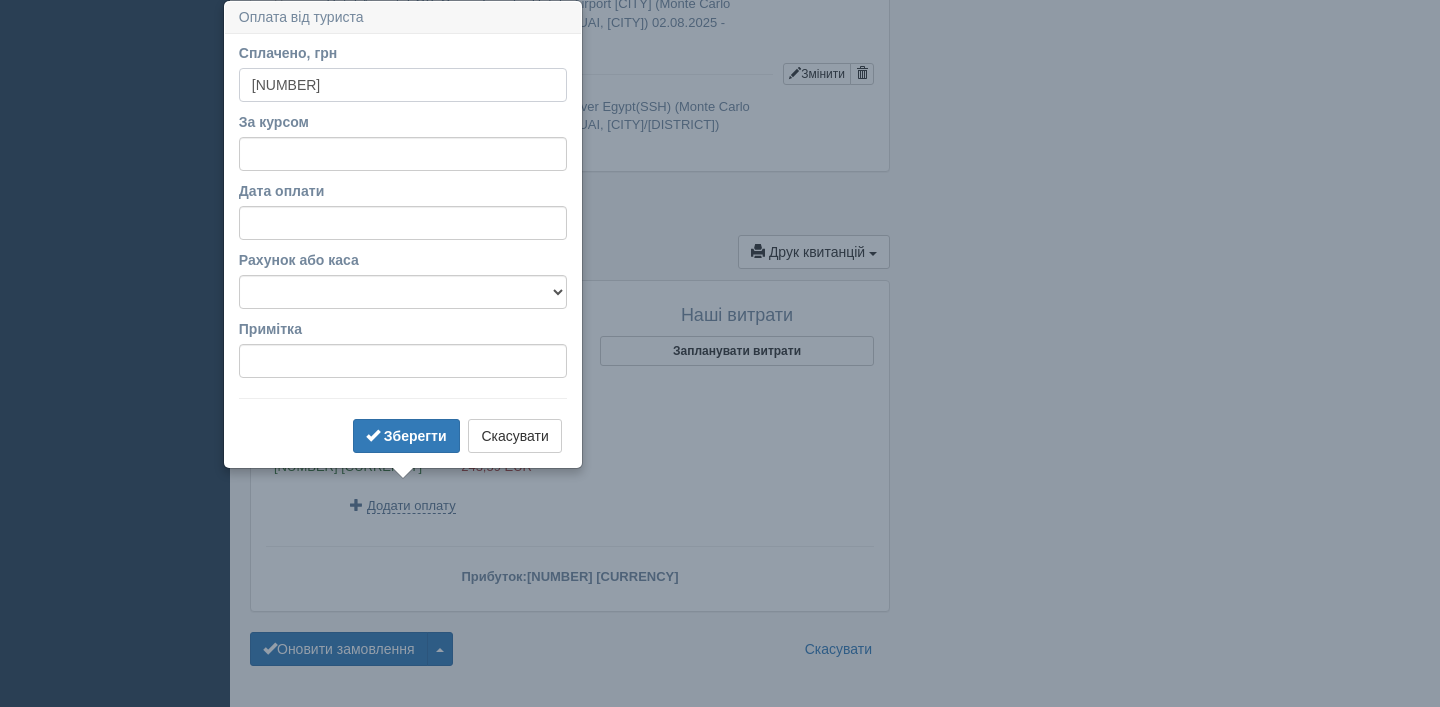 type on "64300" 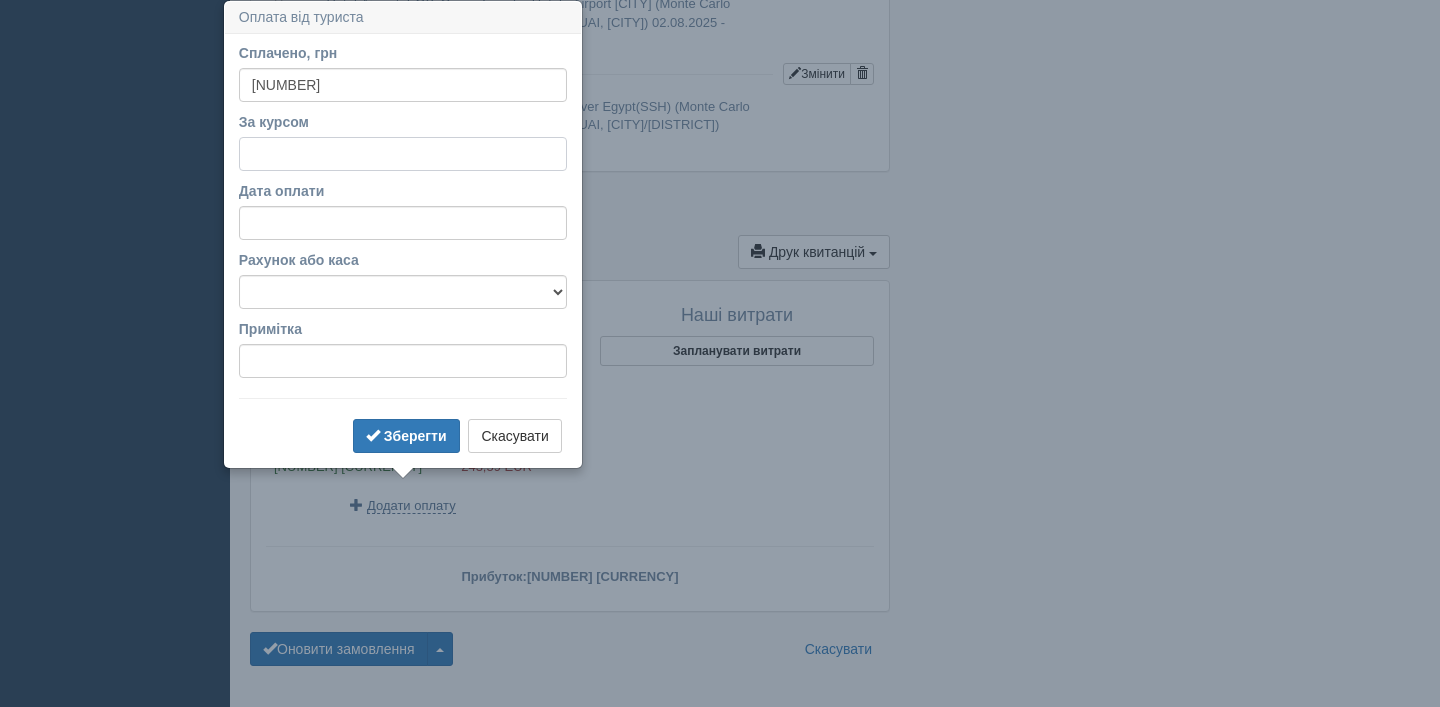 click on "За курсом" at bounding box center (403, 154) 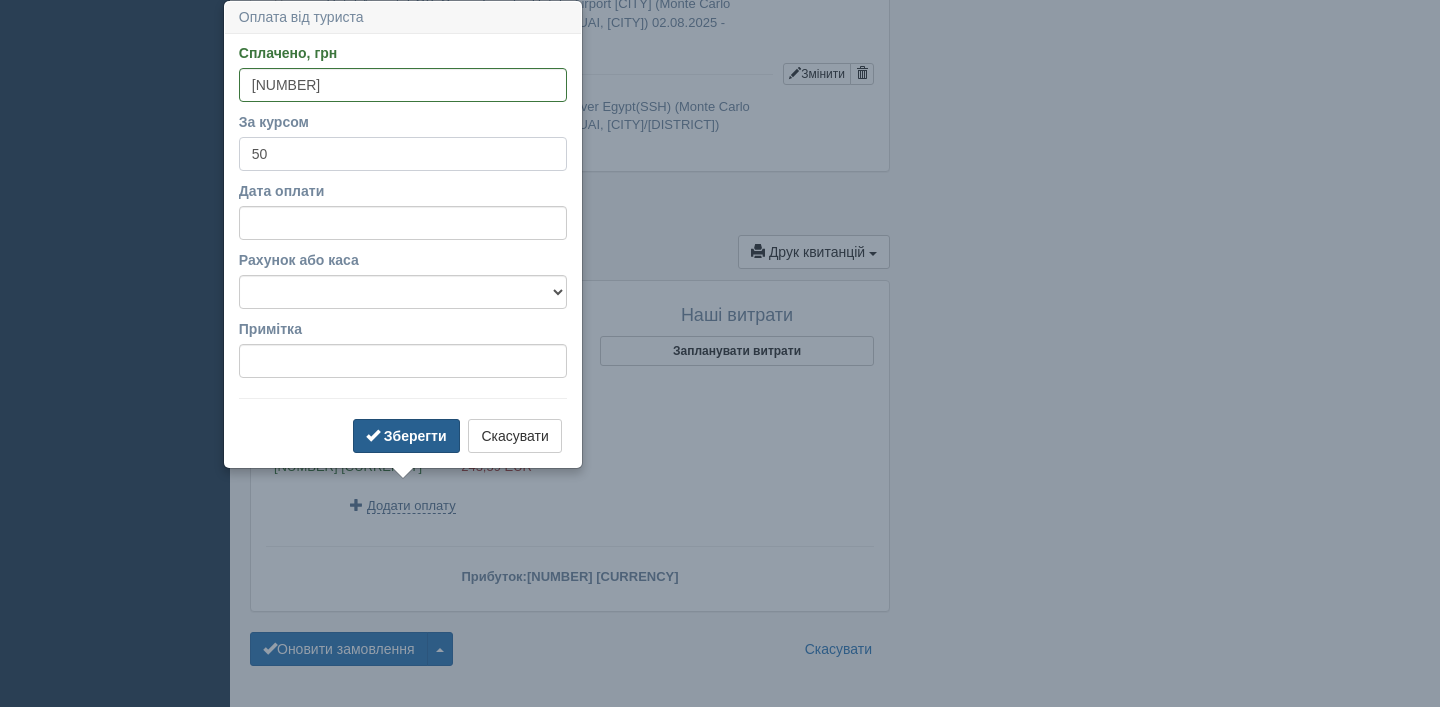 type on "50" 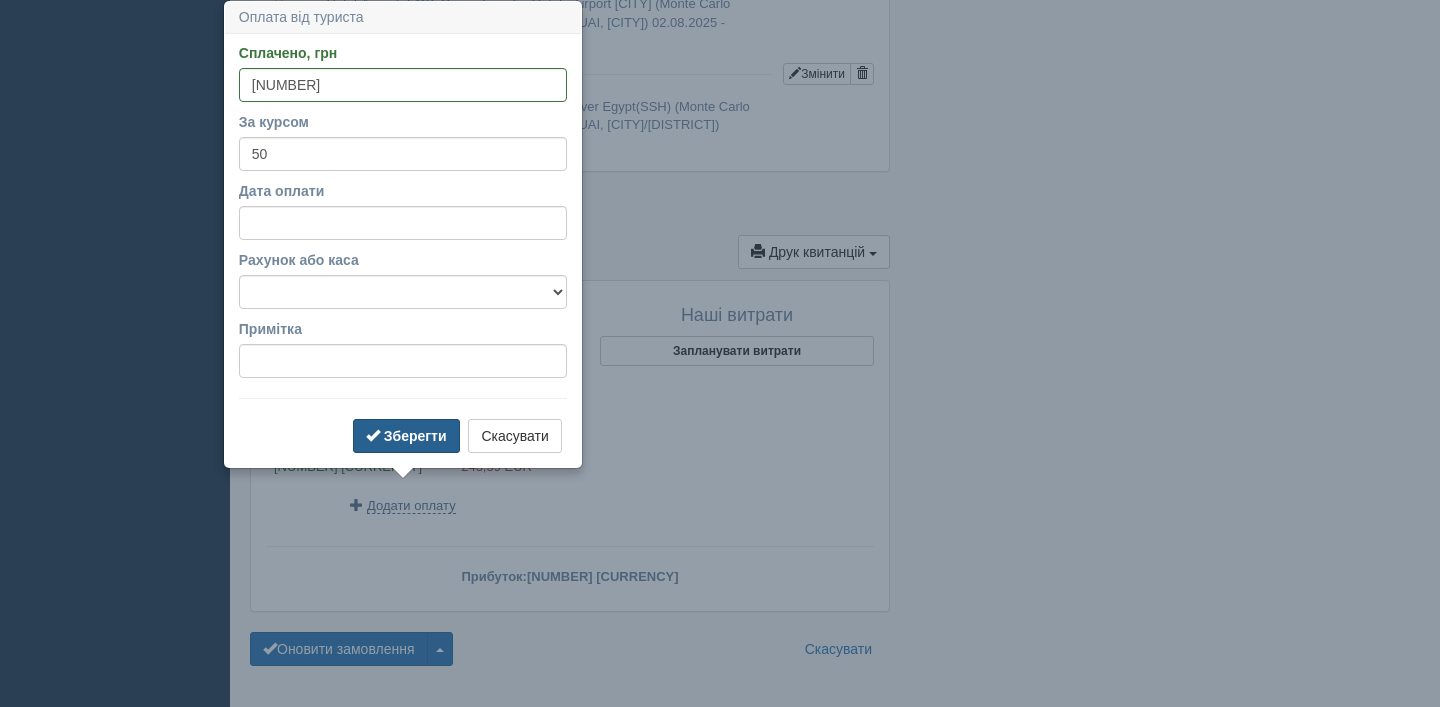 click on "Зберегти" at bounding box center [415, 436] 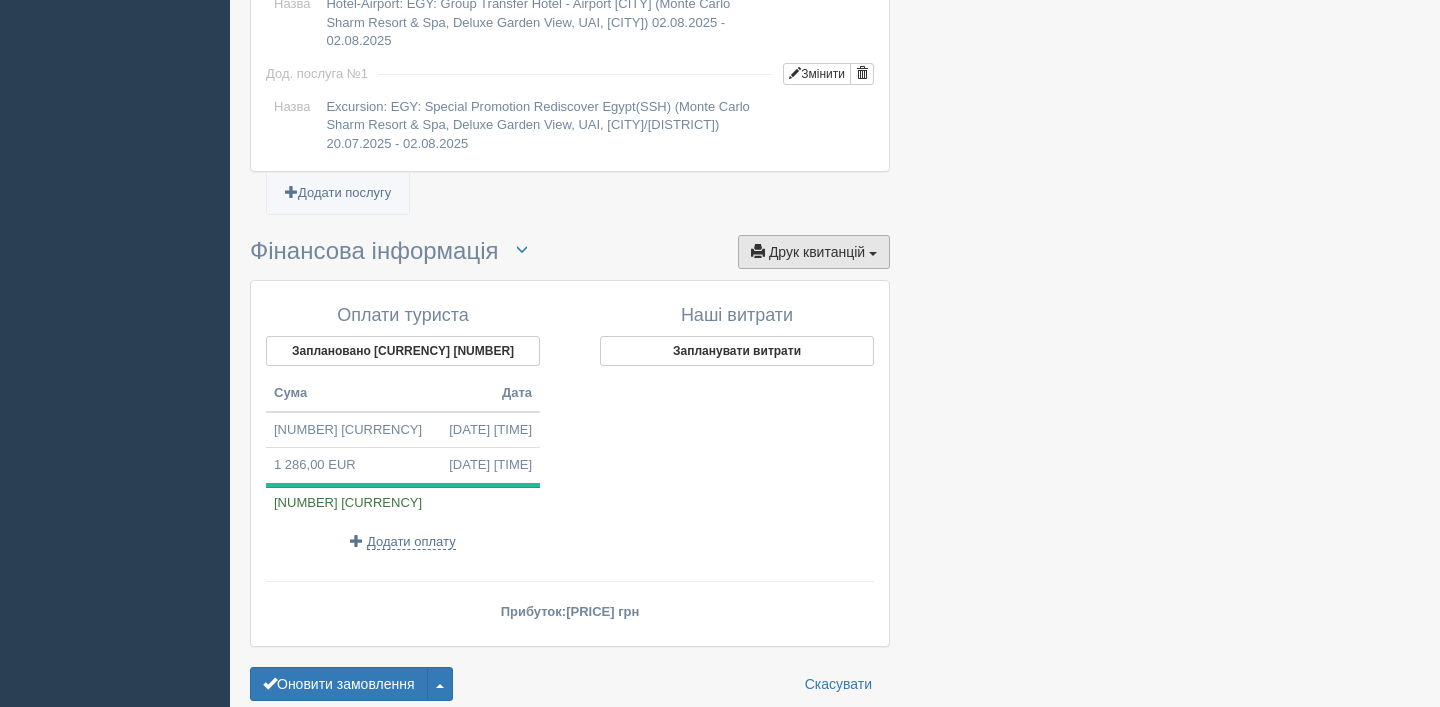 click on "Друк квитанцій
Друк" at bounding box center [814, 271] 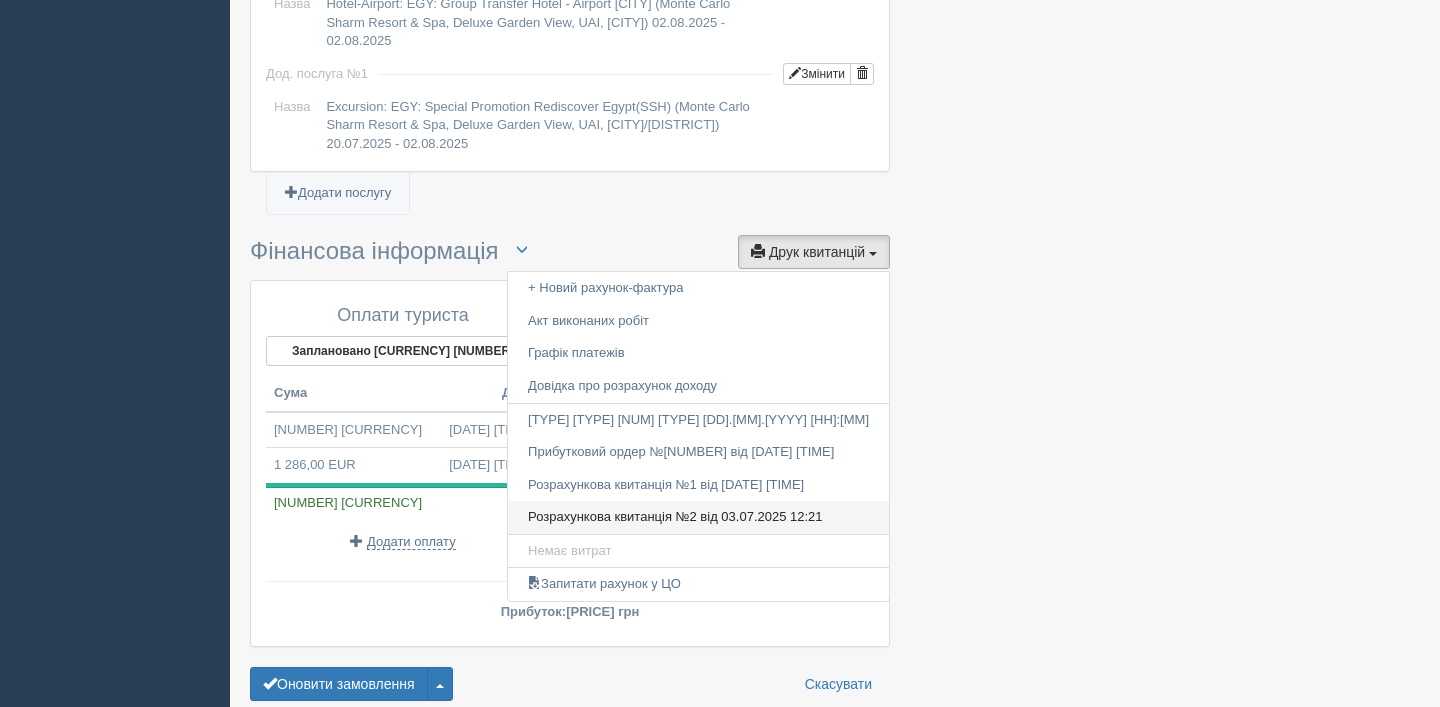 click on "Розрахункова квитанція №2 від 03.07.2025 12:21" at bounding box center [716, 536] 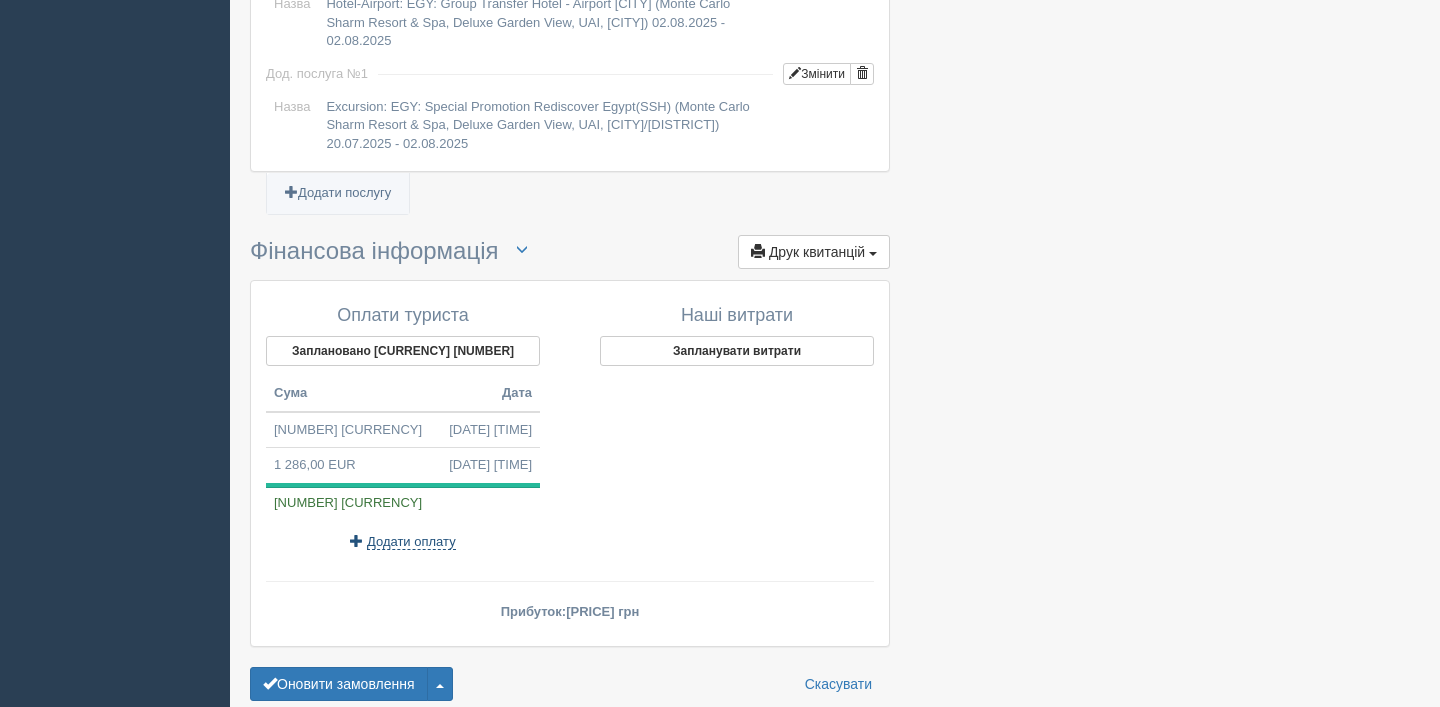 click on "Додати оплату" at bounding box center (411, 561) 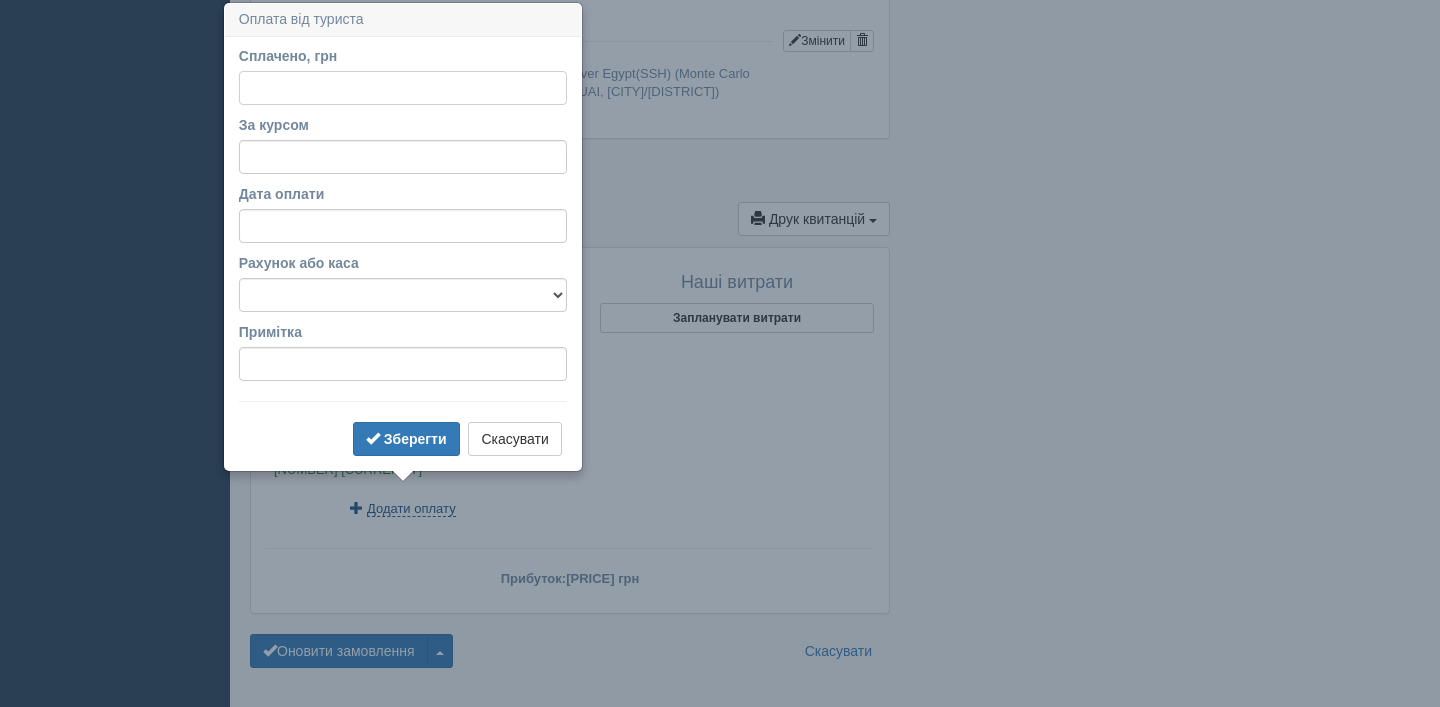 scroll, scrollTop: 2087, scrollLeft: 0, axis: vertical 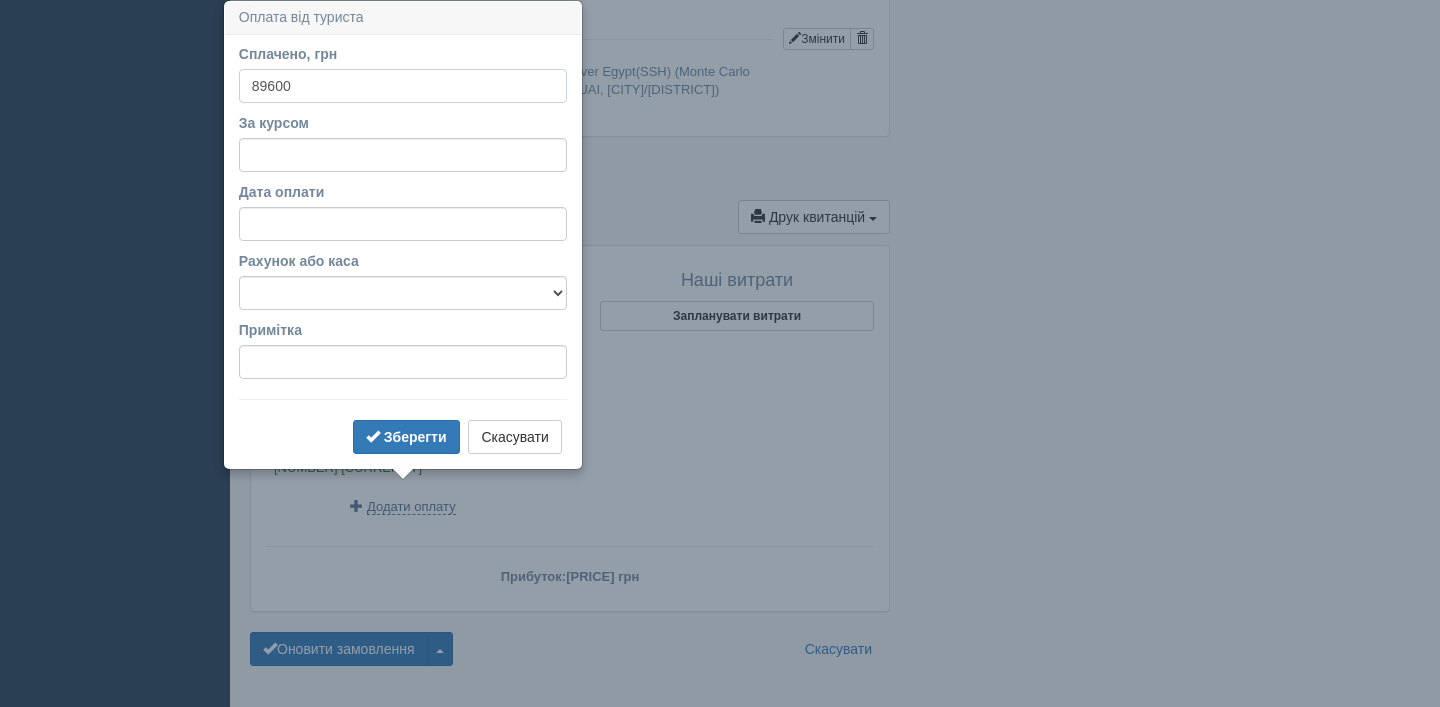 type on "89600" 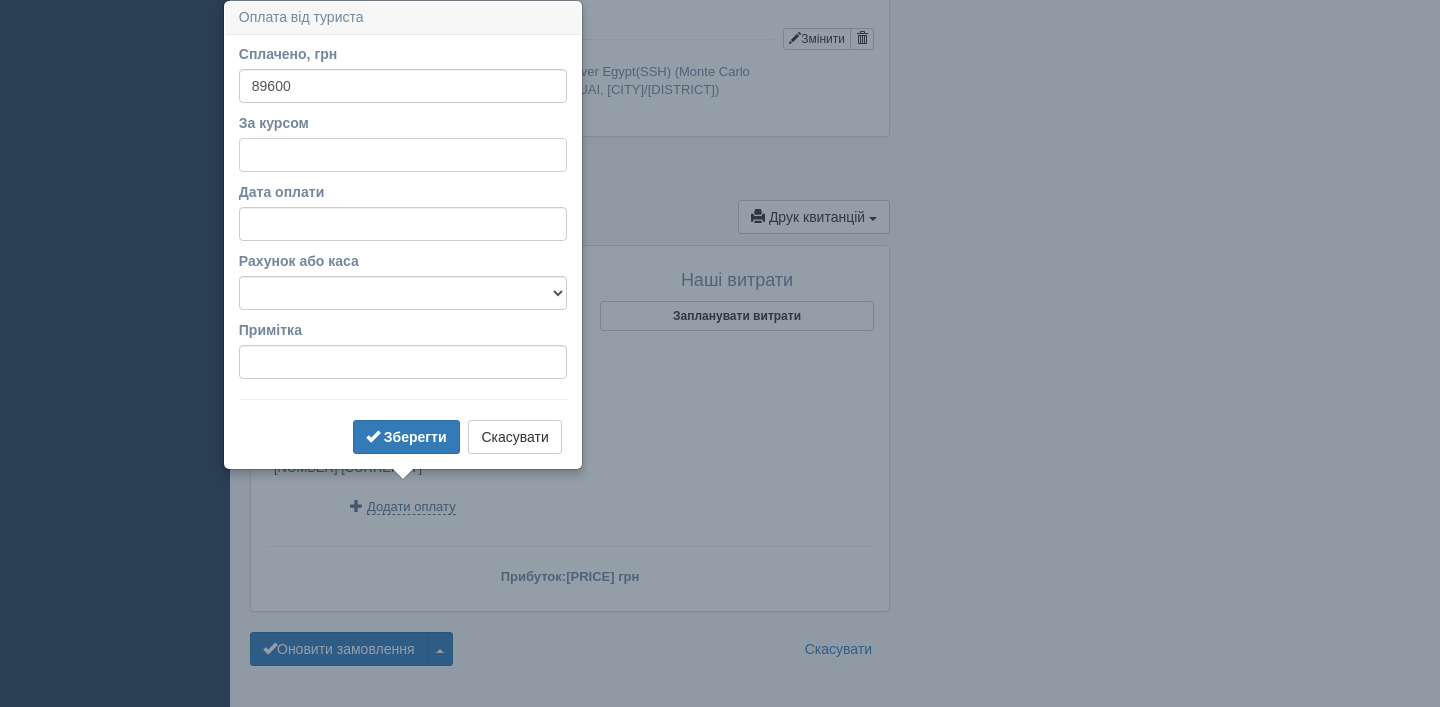 click on "За курсом" at bounding box center [403, 155] 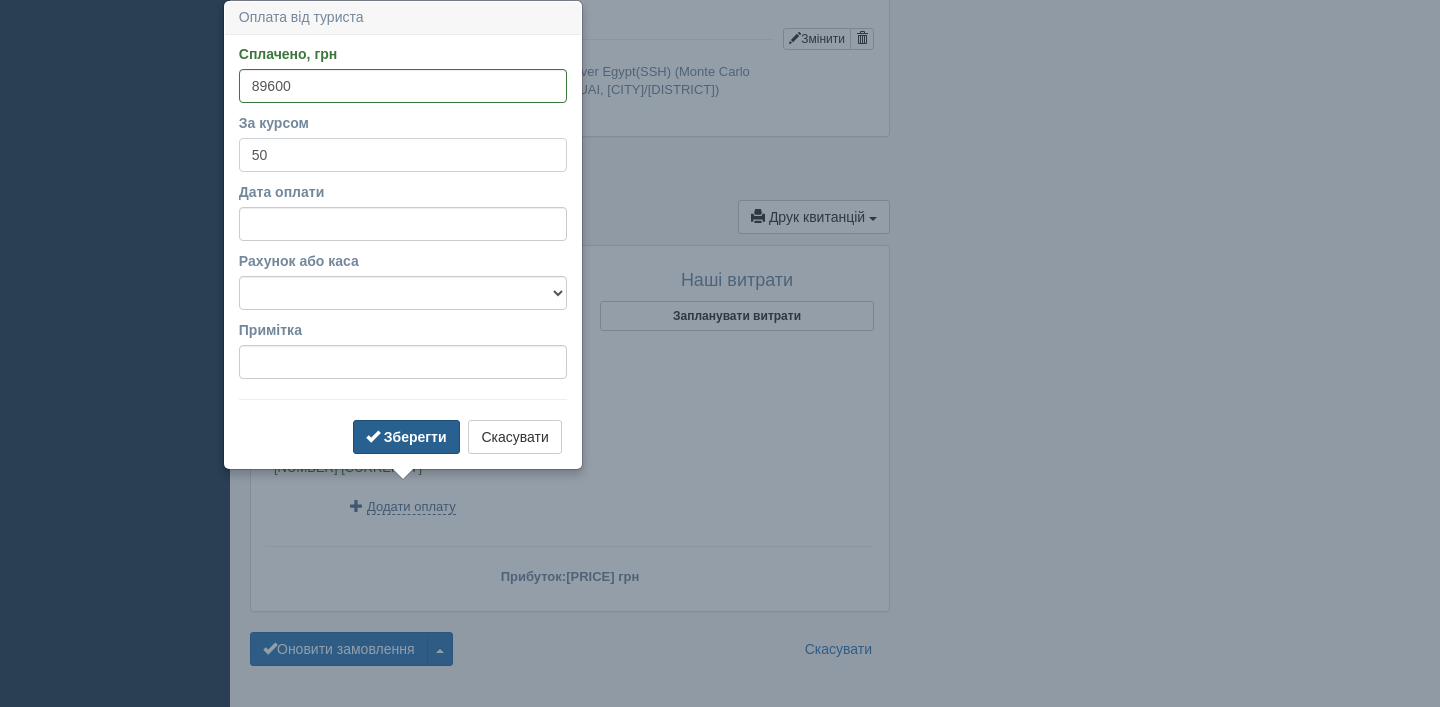 type on "50" 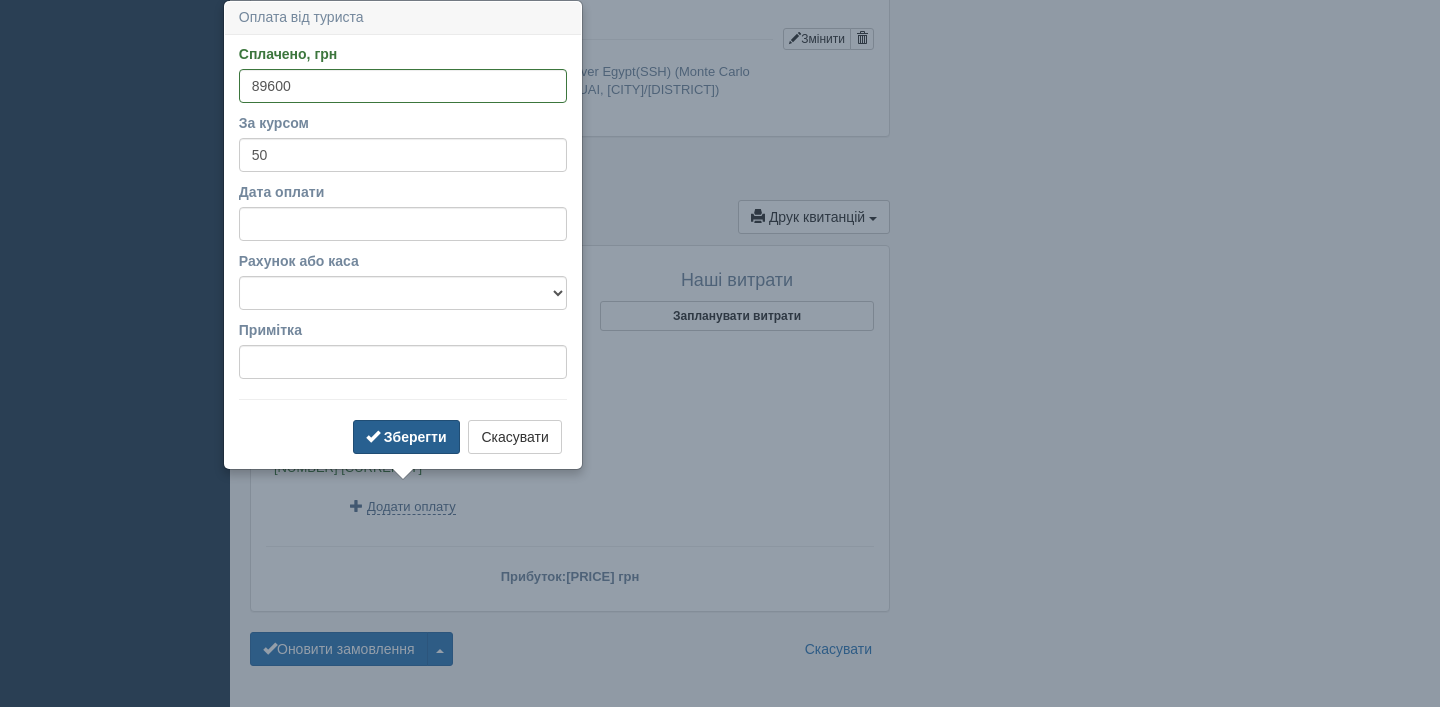 click on "Зберегти" at bounding box center (406, 437) 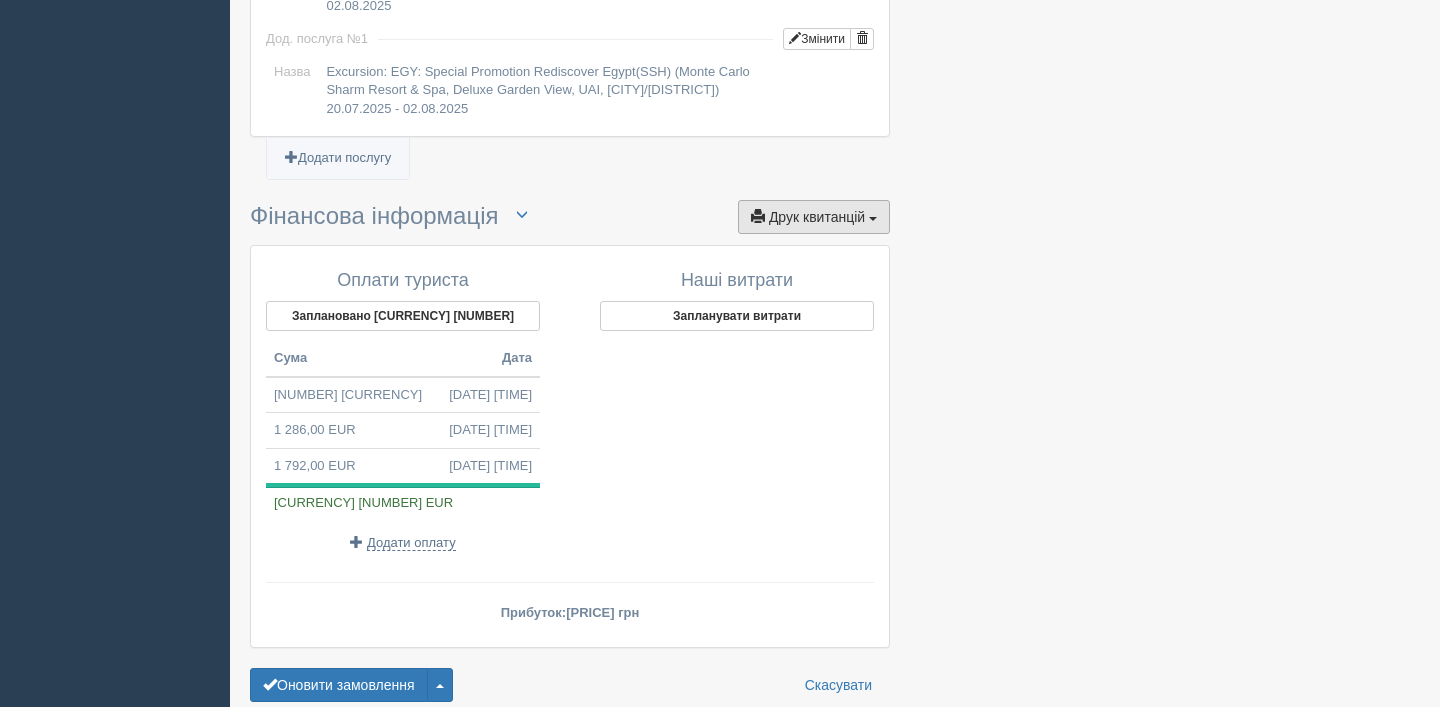 click on "Друк квитанцій
Друк" at bounding box center [814, 236] 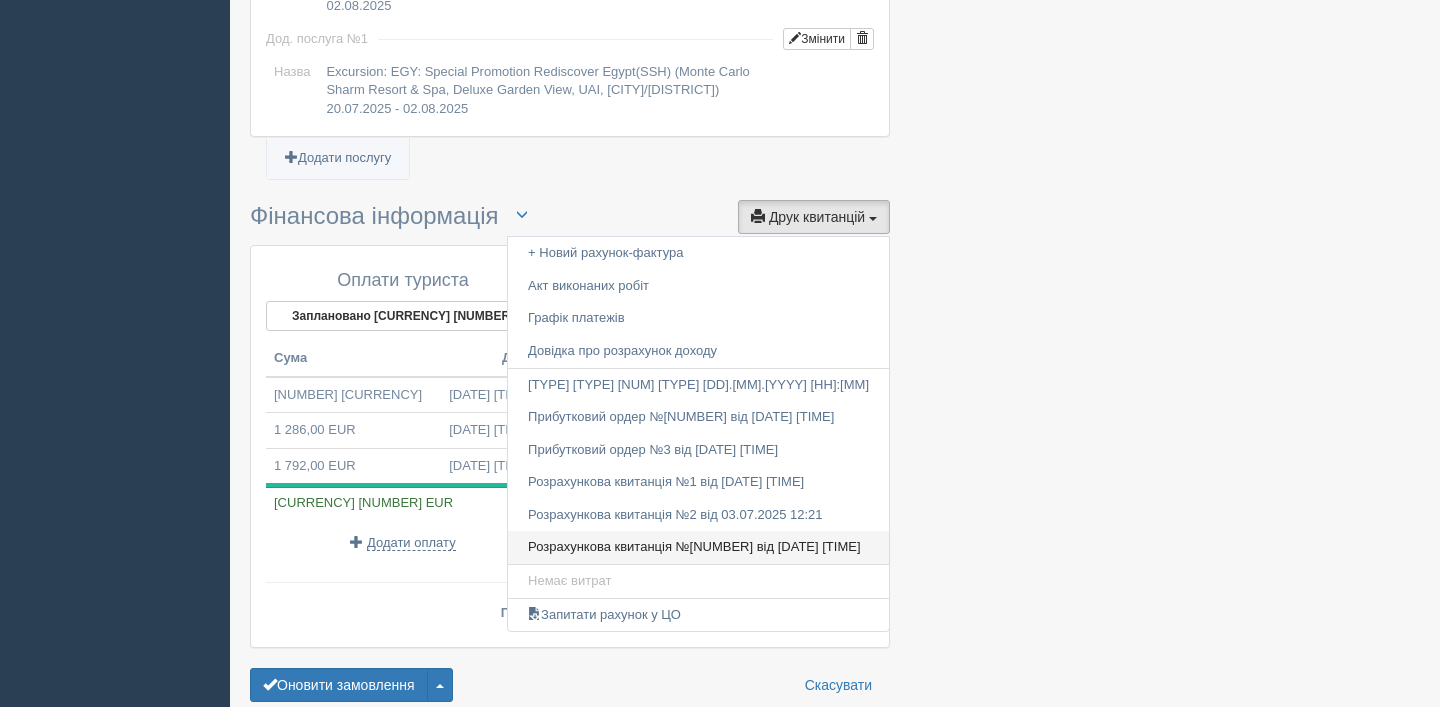click on "Receipt No[NUMBER] from [DATE] [TIME]" at bounding box center [716, 566] 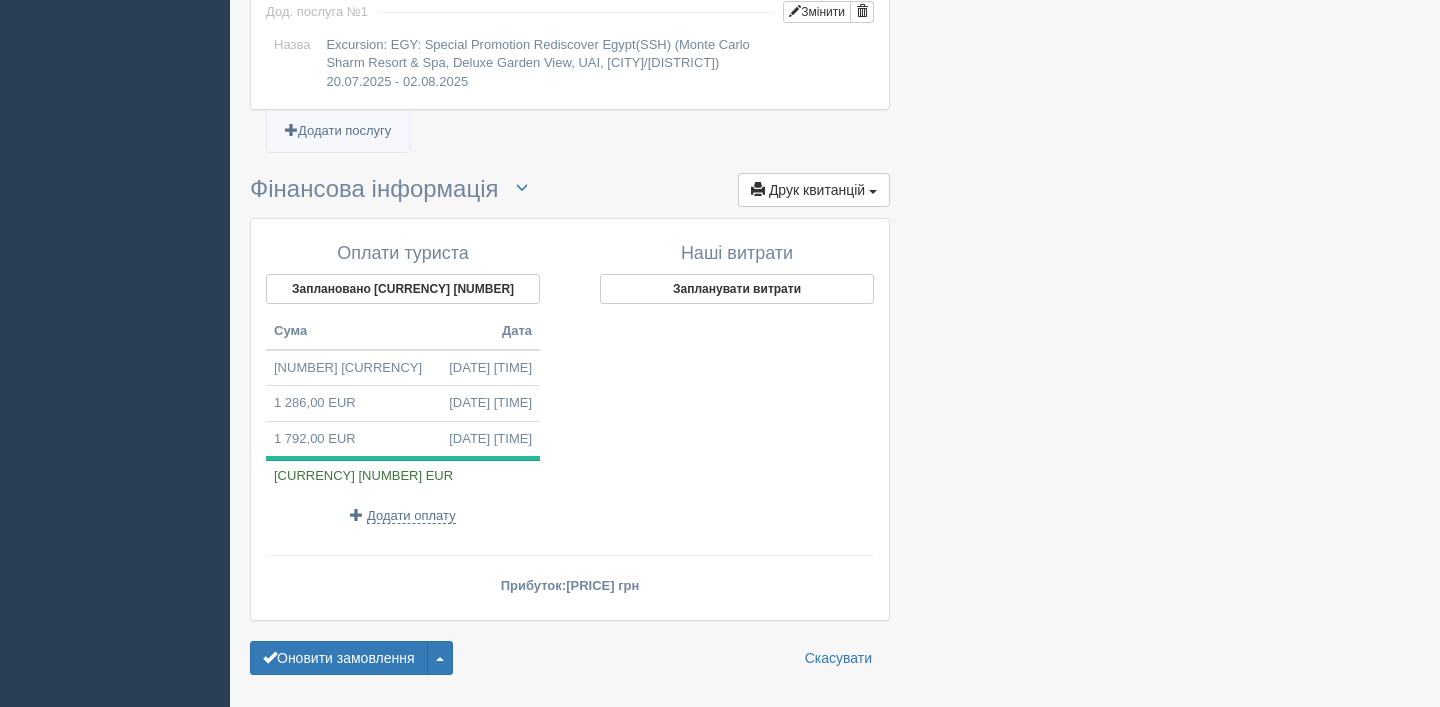 scroll, scrollTop: 2164, scrollLeft: 0, axis: vertical 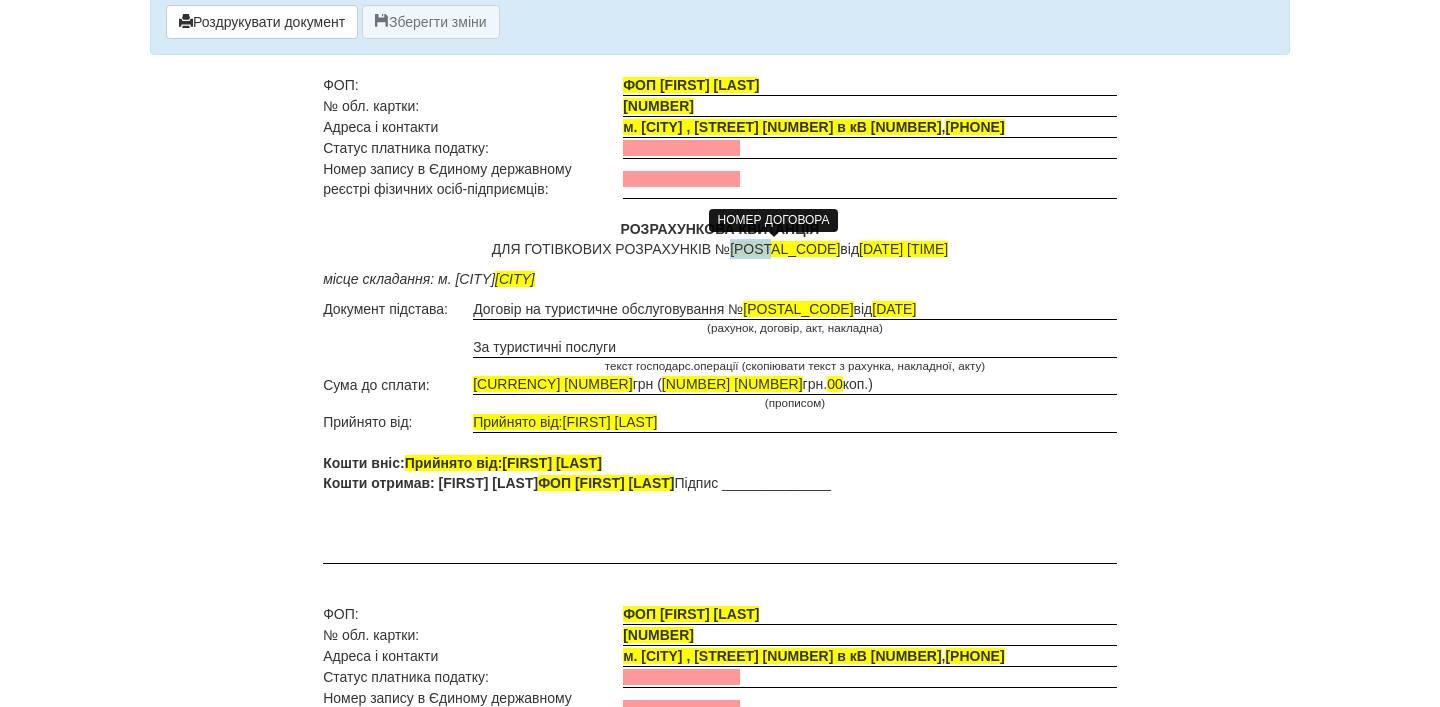 drag, startPoint x: 792, startPoint y: 255, endPoint x: 756, endPoint y: 251, distance: 36.221542 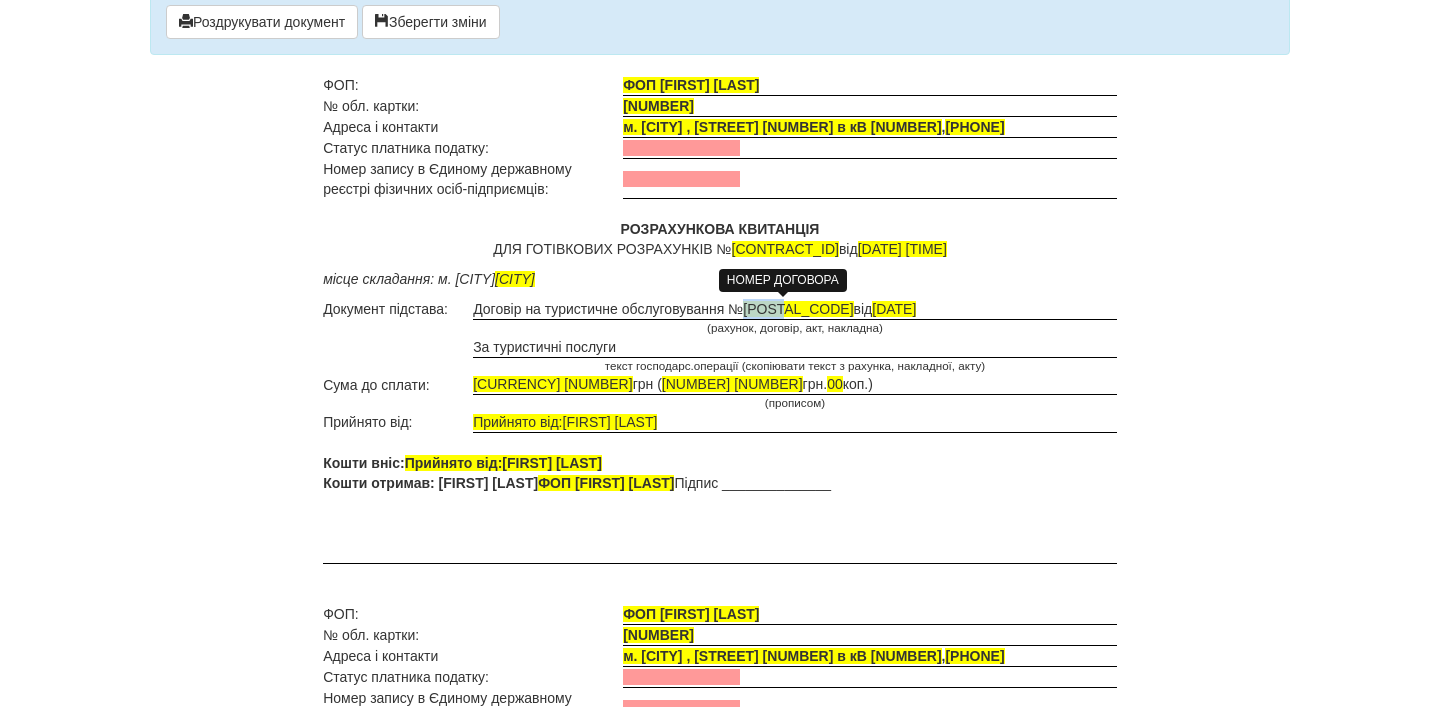 drag, startPoint x: 804, startPoint y: 315, endPoint x: 763, endPoint y: 308, distance: 41.59327 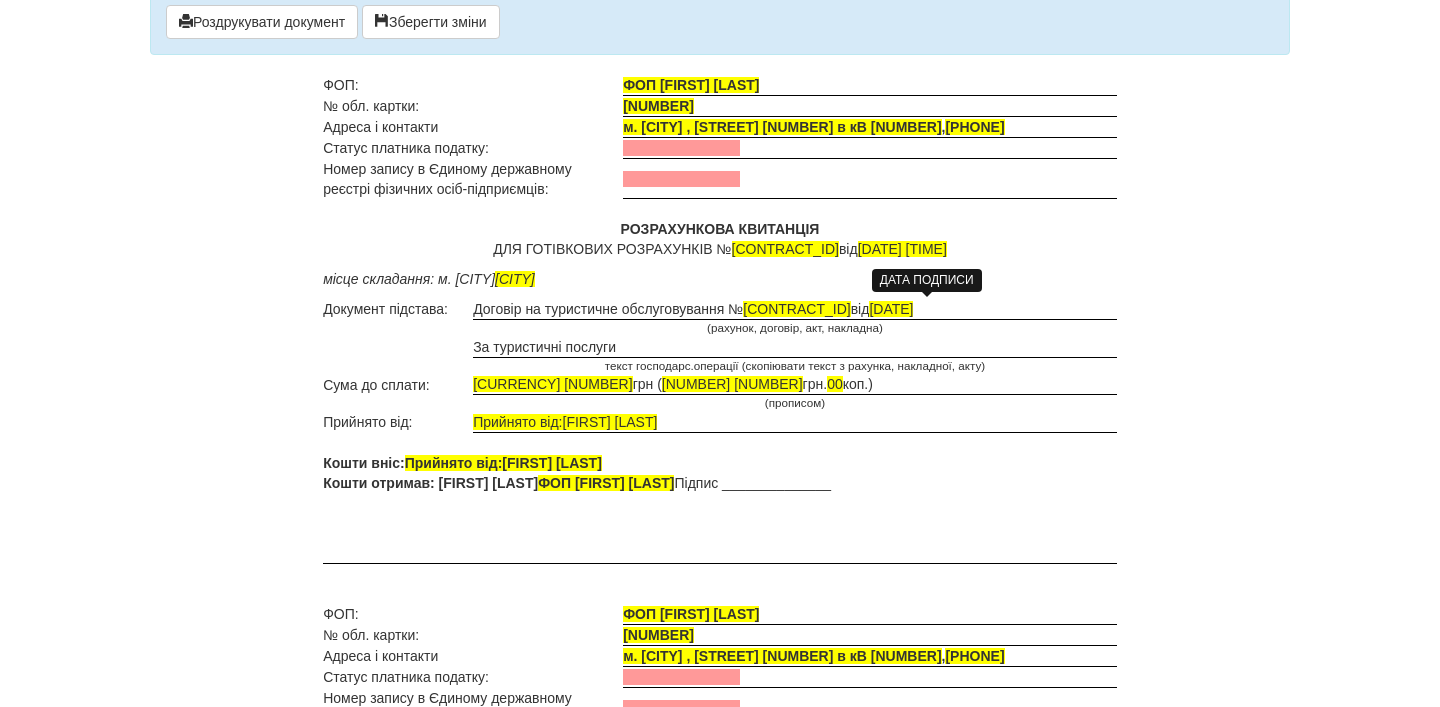 click on "[DATE]" at bounding box center [883, 309] 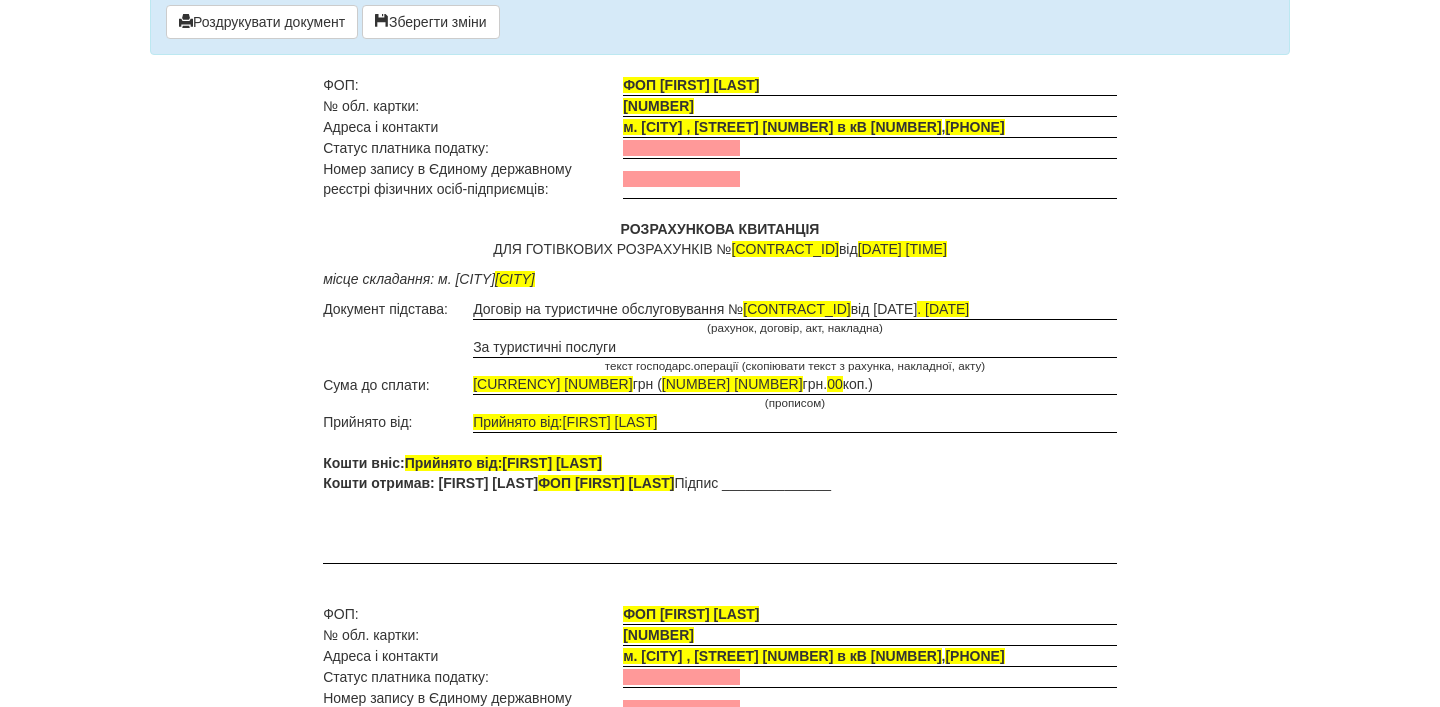 drag, startPoint x: 593, startPoint y: 423, endPoint x: 469, endPoint y: 425, distance: 124.01613 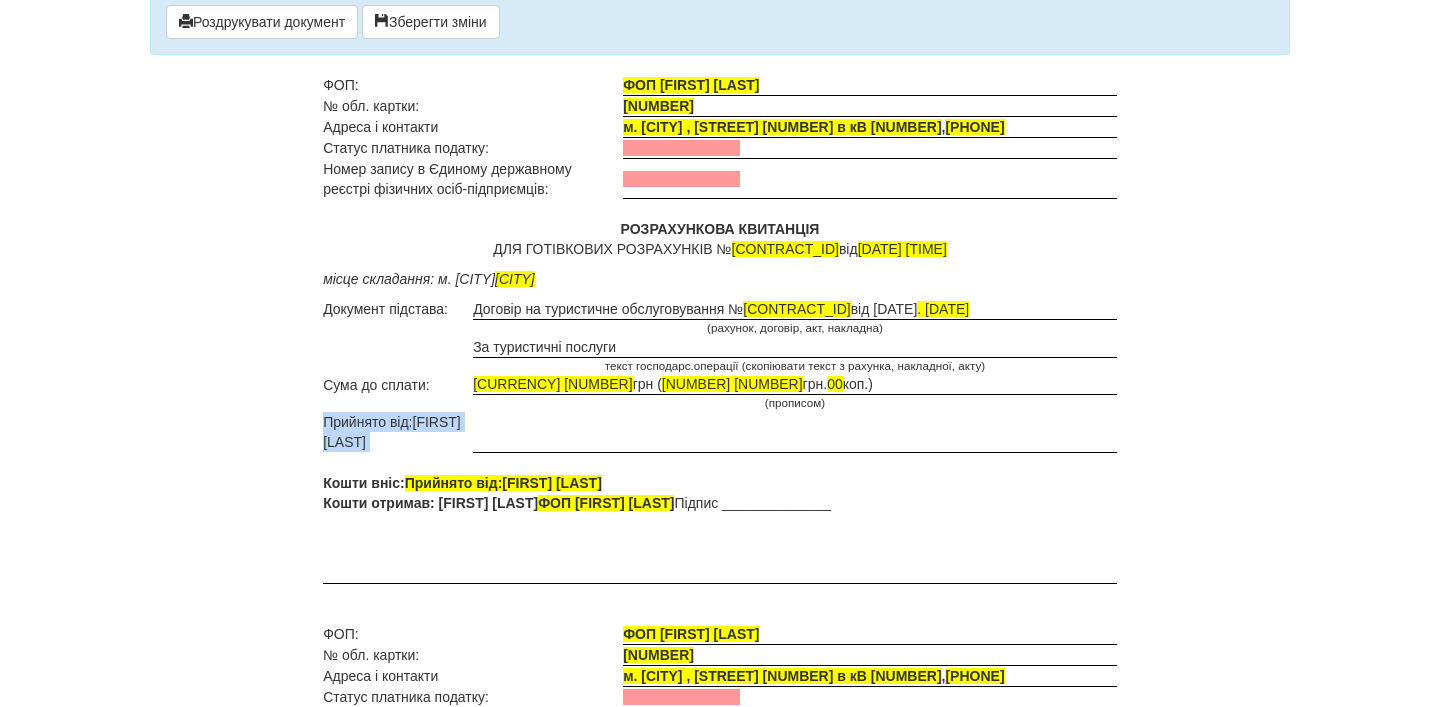 drag, startPoint x: 470, startPoint y: 468, endPoint x: 912, endPoint y: 474, distance: 442.0407 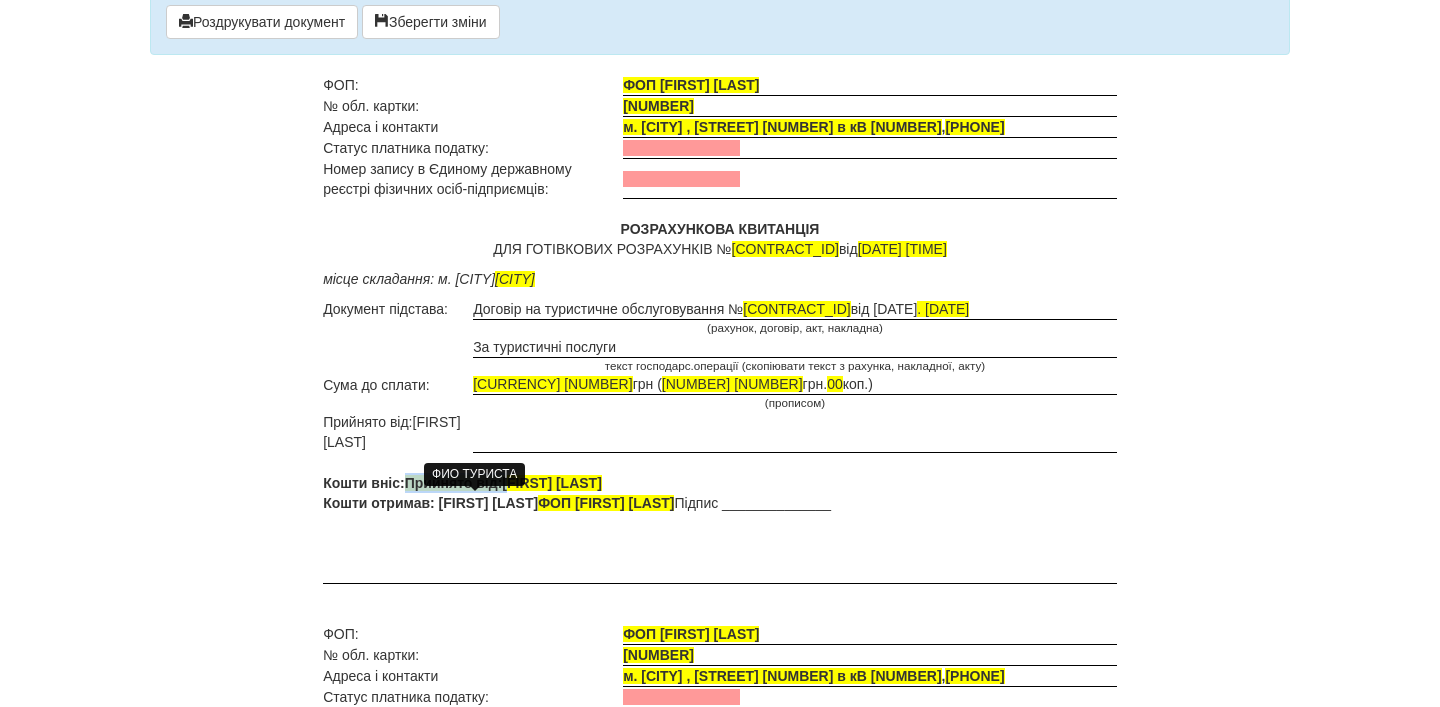 drag, startPoint x: 535, startPoint y: 506, endPoint x: 413, endPoint y: 496, distance: 122.40915 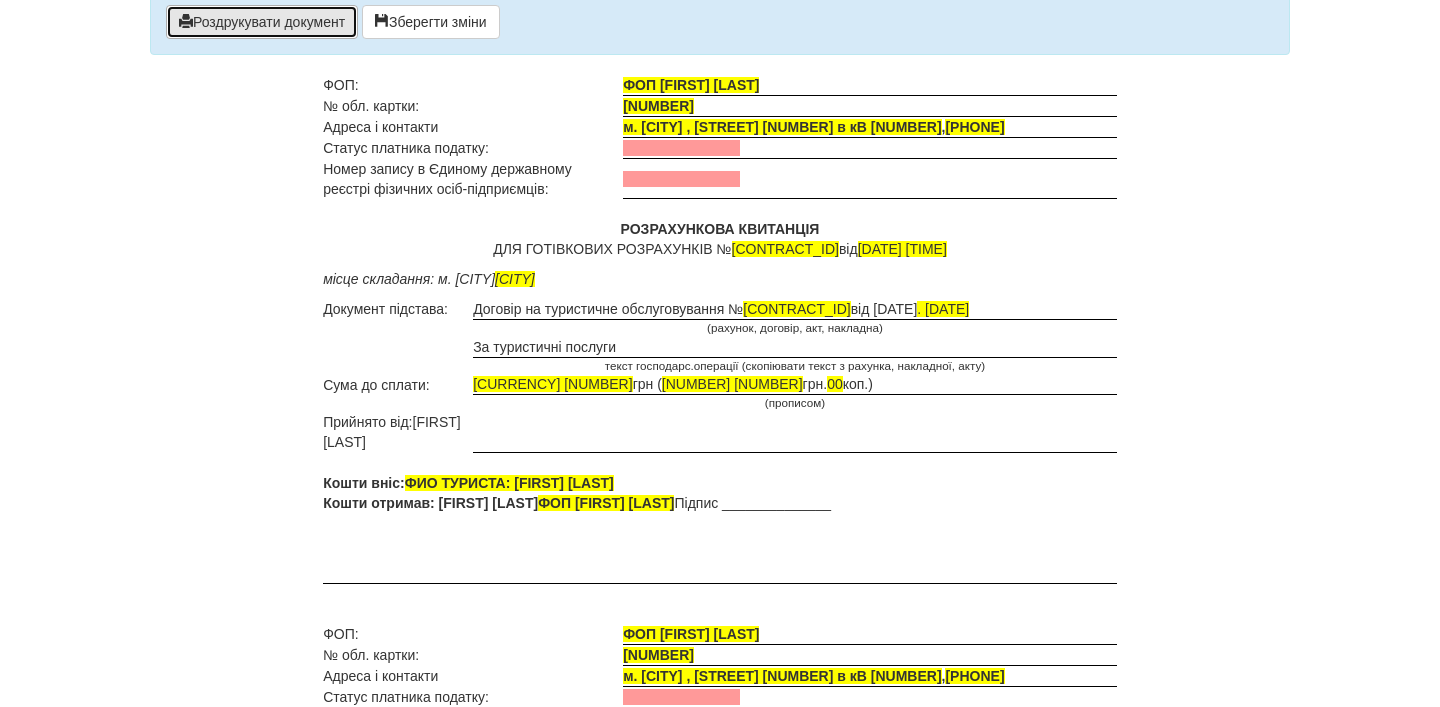 click on "Роздрукувати документ" at bounding box center (262, 22) 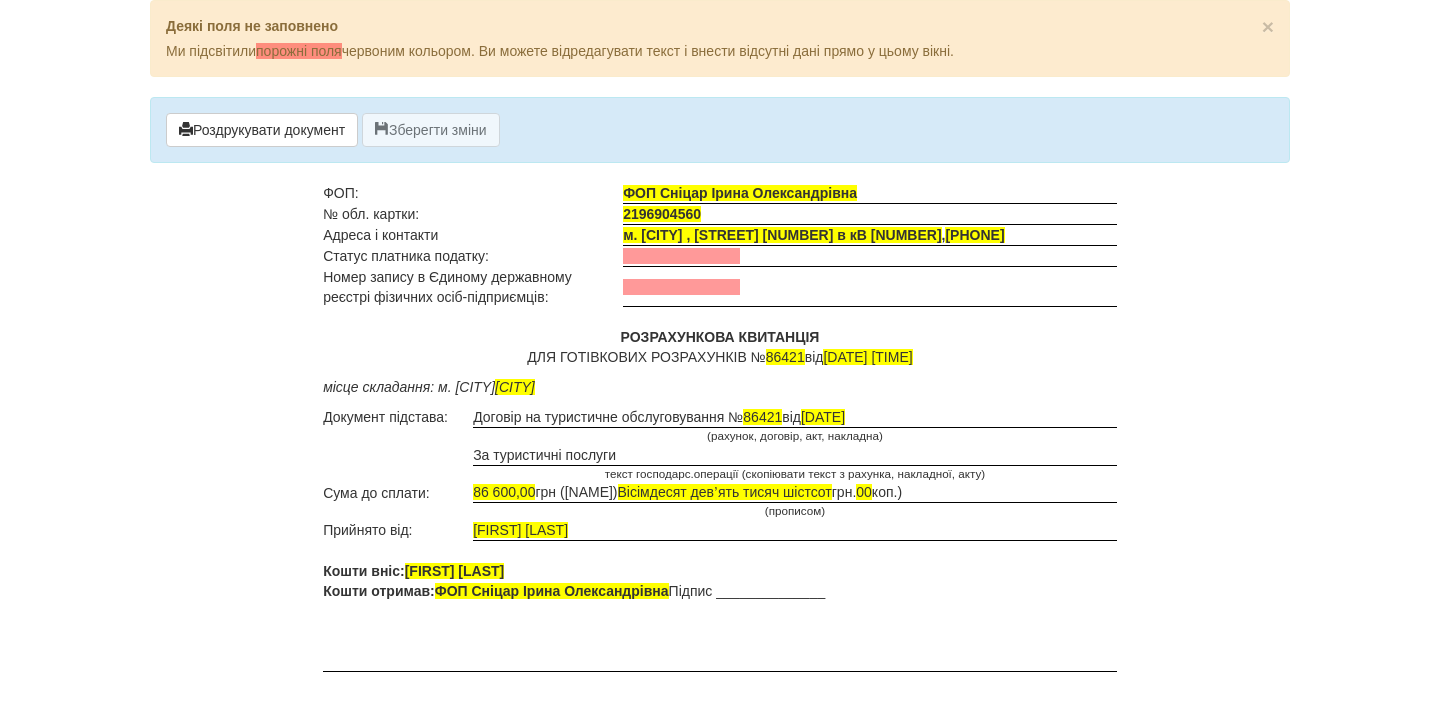 scroll, scrollTop: 0, scrollLeft: 0, axis: both 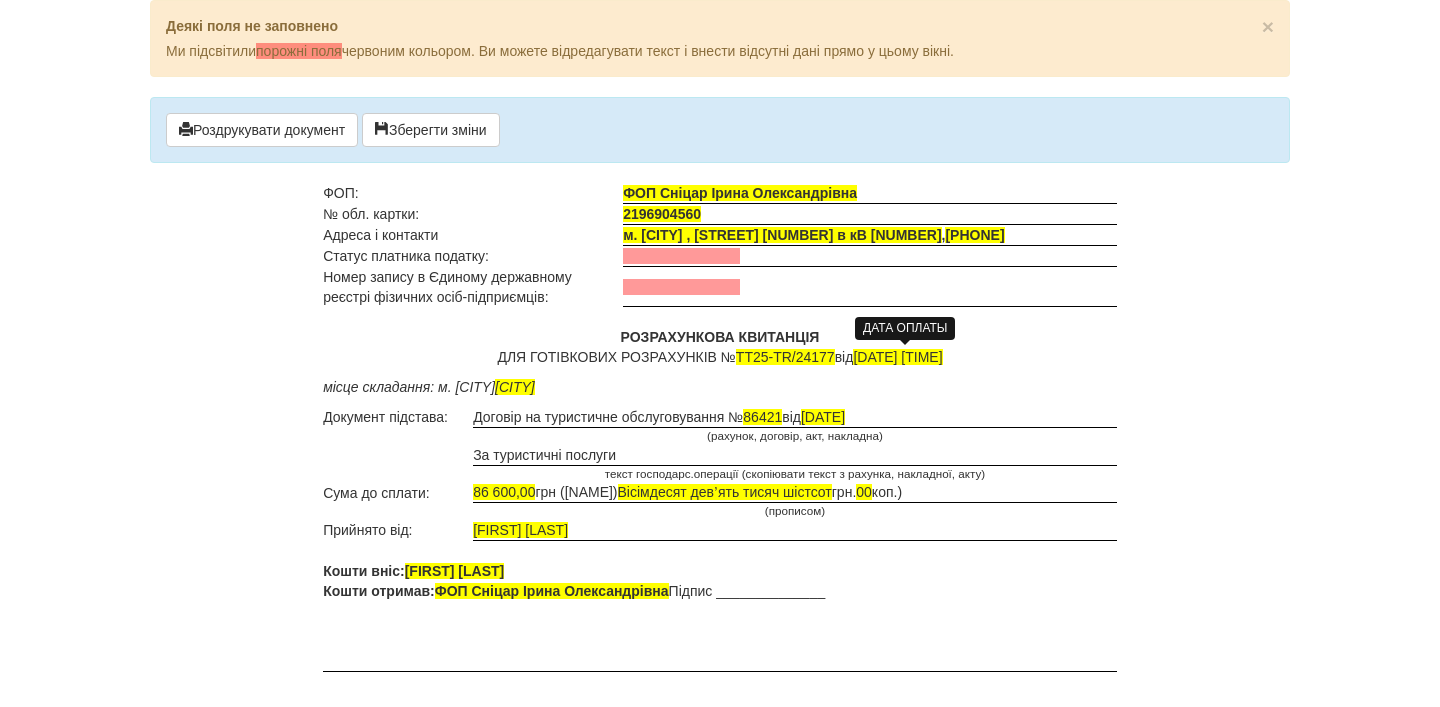 click on "03.07.2025 12:23" at bounding box center (897, 357) 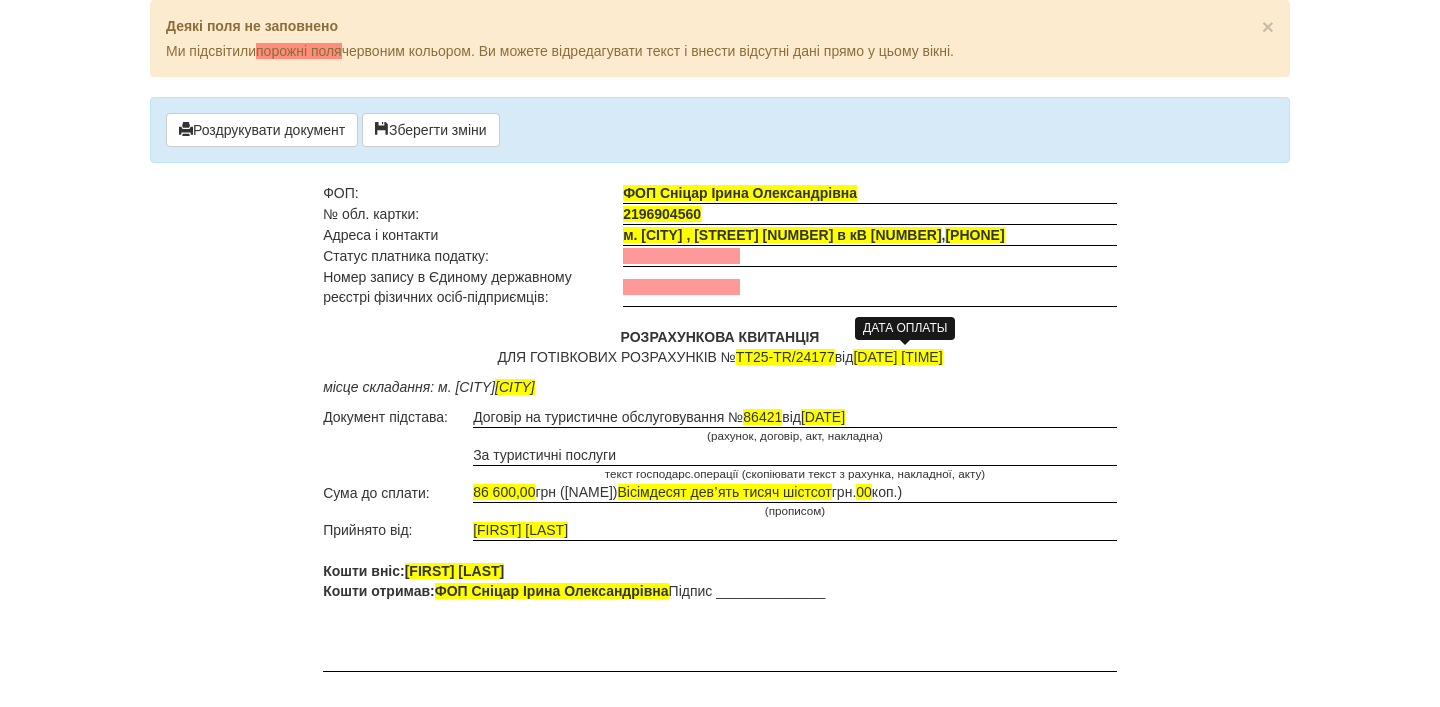 click on "02.07.2025 12:23" at bounding box center [897, 357] 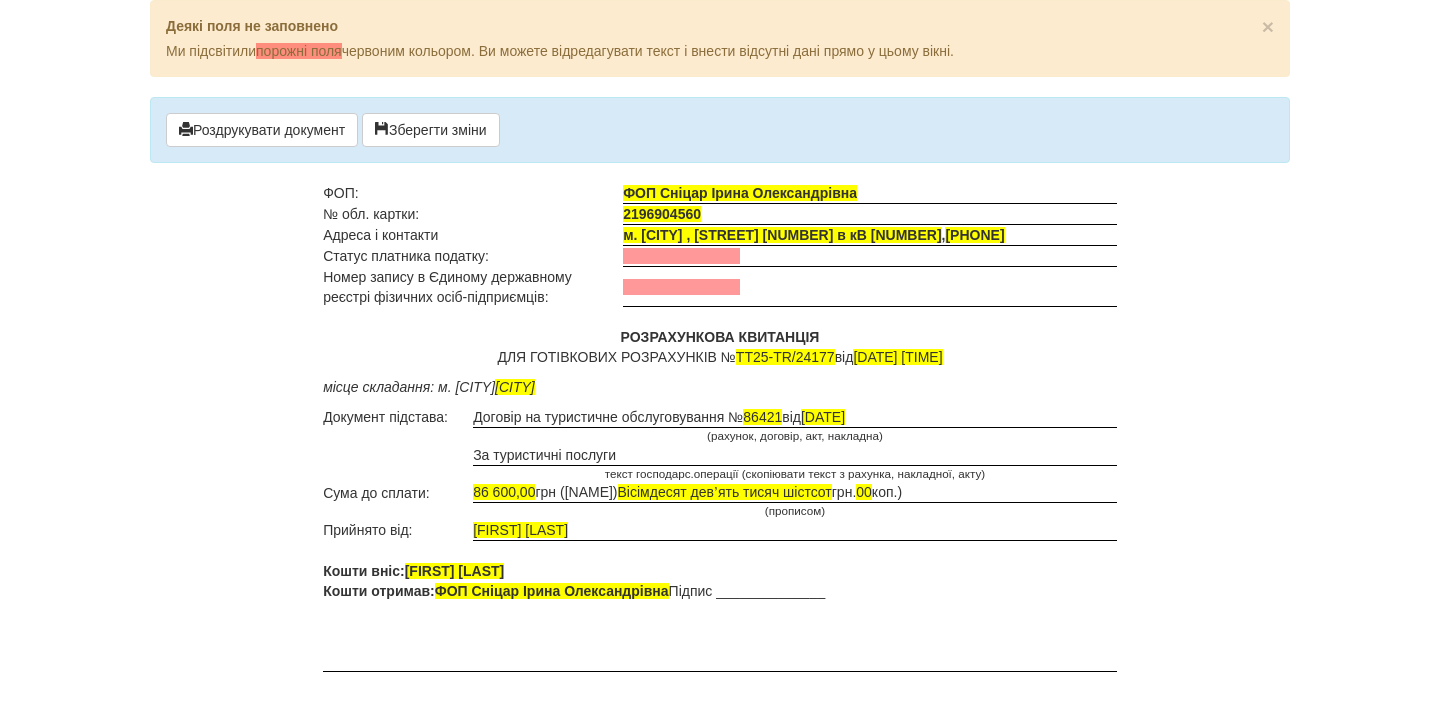 drag, startPoint x: 801, startPoint y: 419, endPoint x: 760, endPoint y: 417, distance: 41.04875 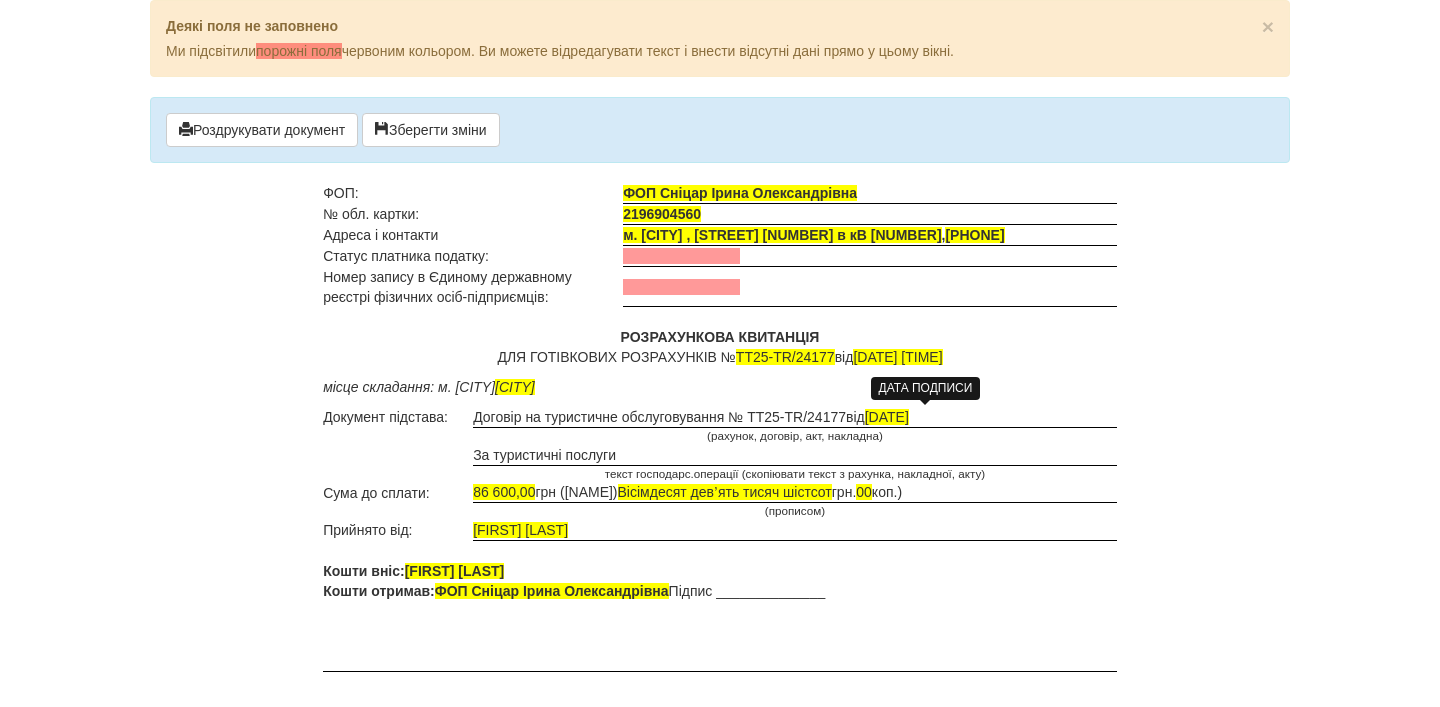 click on "[DATE]" at bounding box center (887, 417) 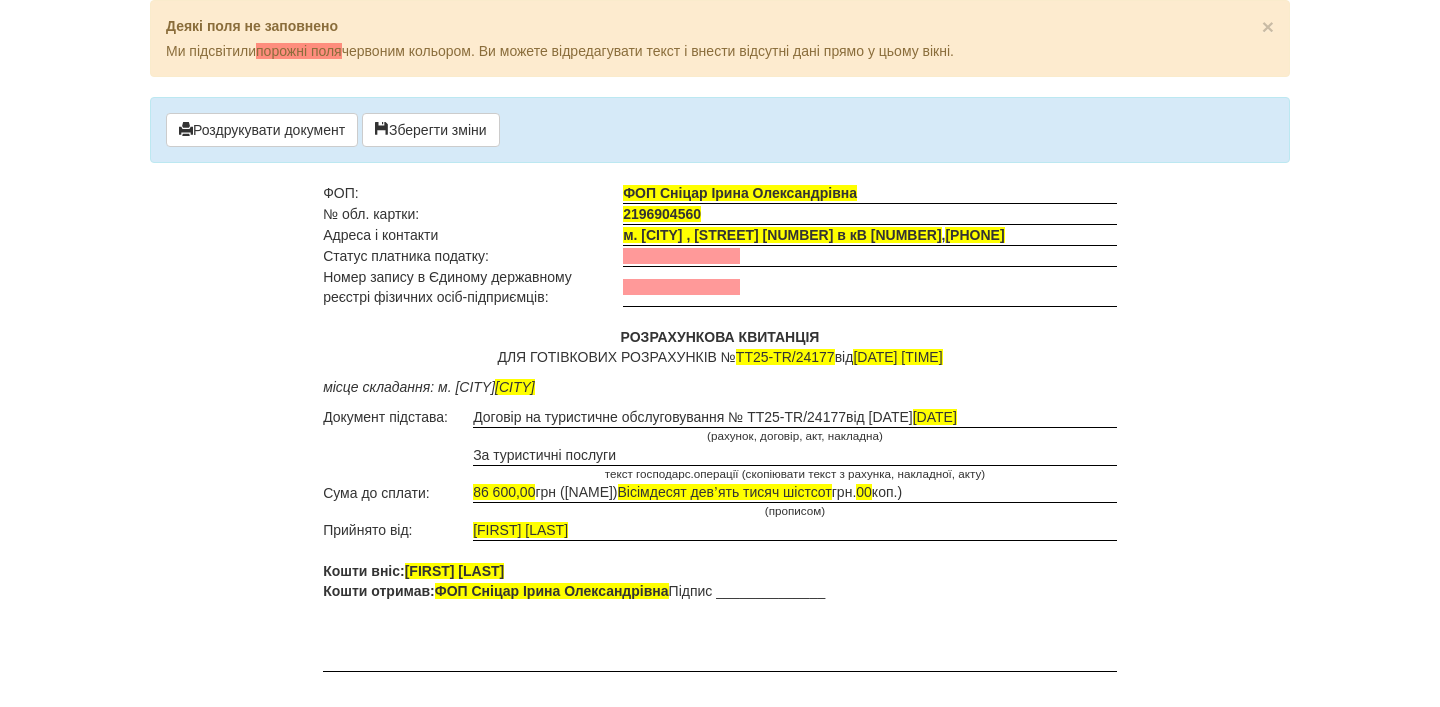 click on "Договір на туристичне обслуговування № TT25-TR/24177  від 02 .07.2025" at bounding box center [870, 193] 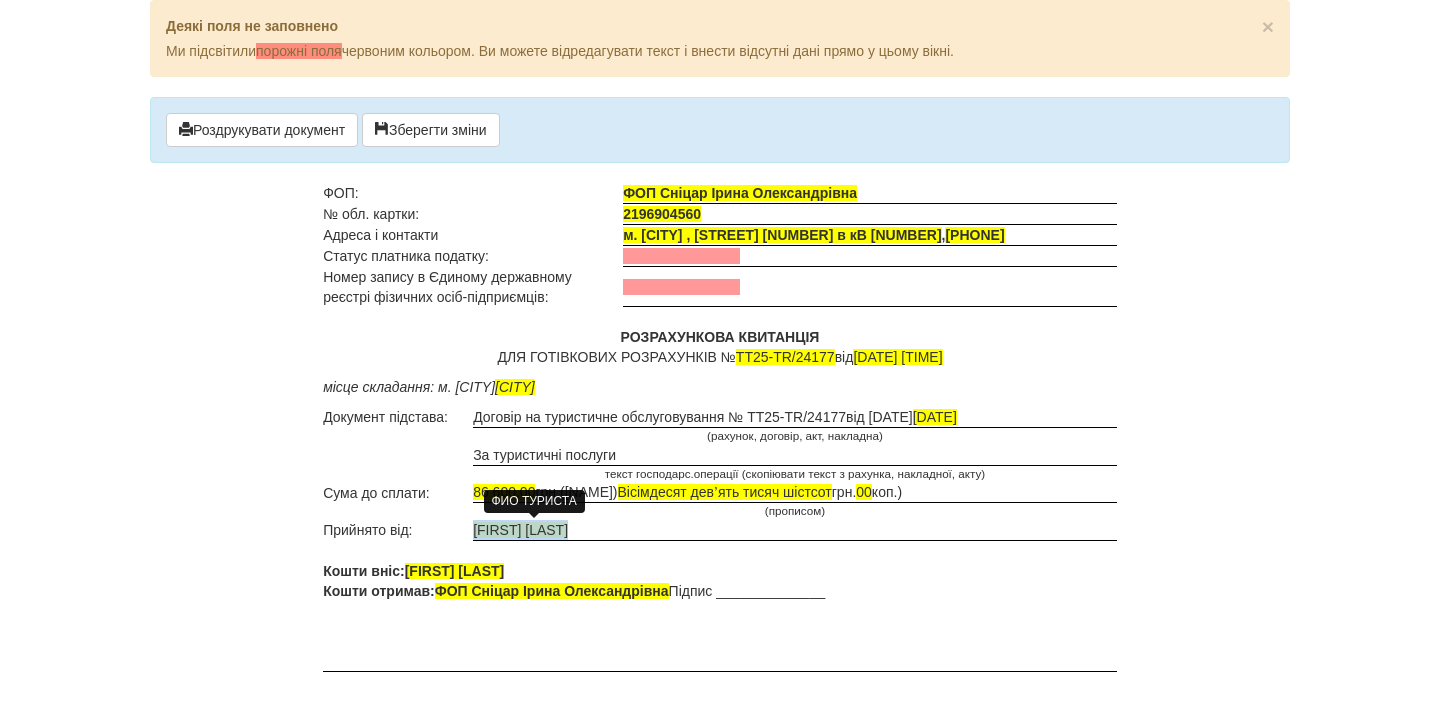 drag, startPoint x: 600, startPoint y: 525, endPoint x: 479, endPoint y: 529, distance: 121.0661 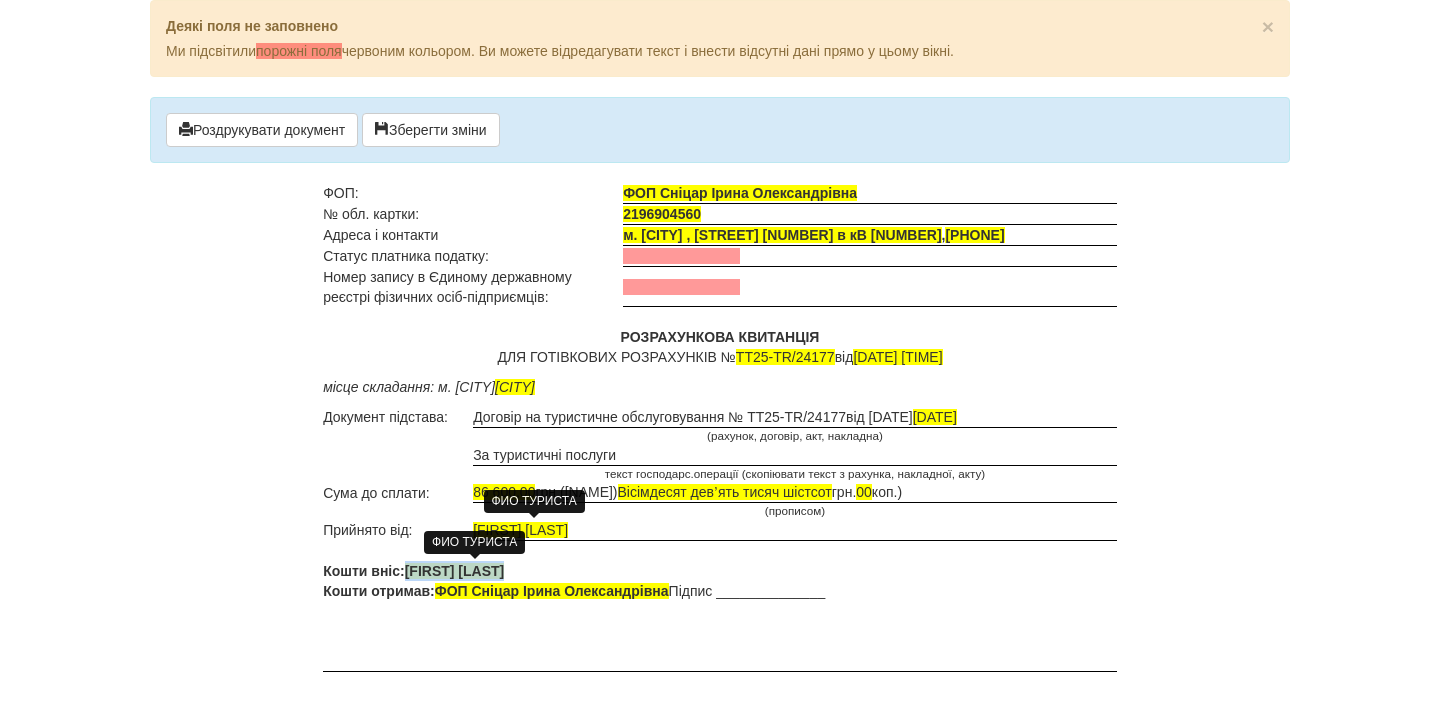 drag, startPoint x: 537, startPoint y: 572, endPoint x: 415, endPoint y: 571, distance: 122.0041 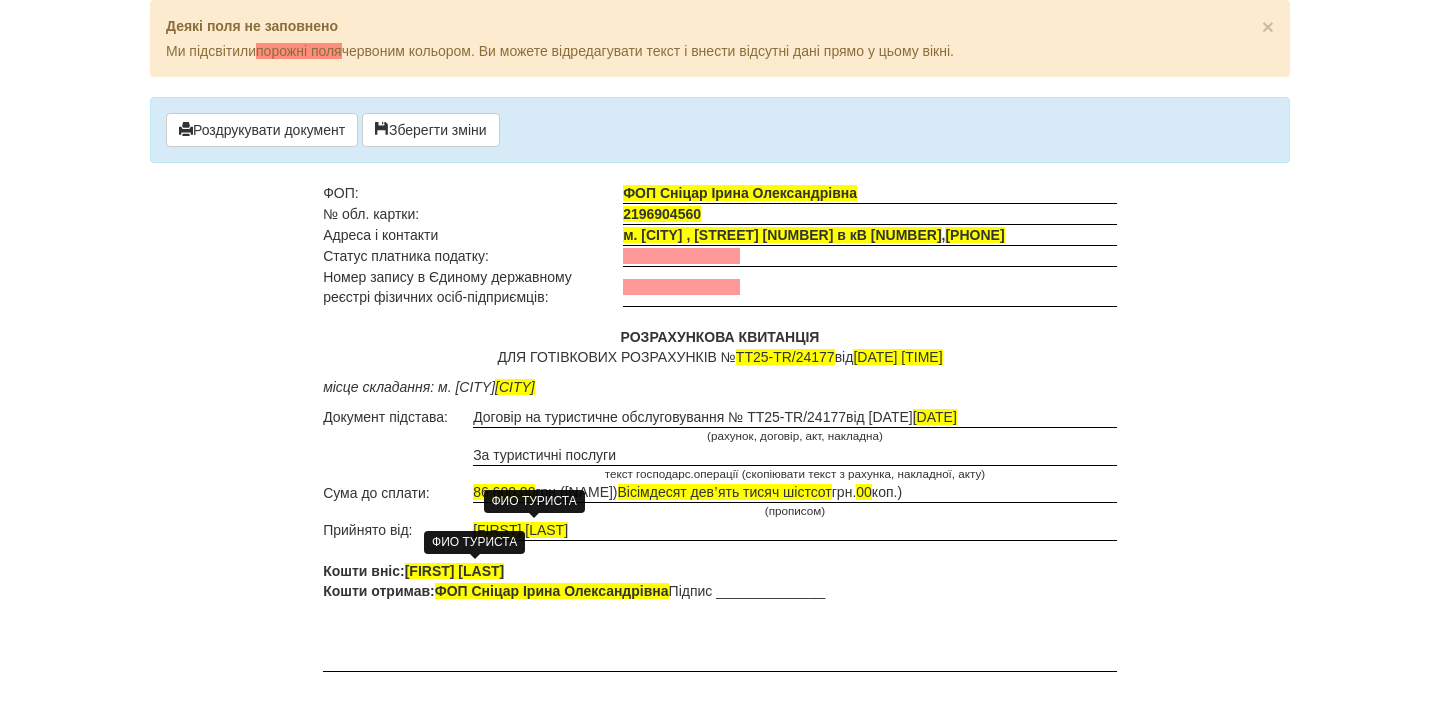 scroll, scrollTop: 25, scrollLeft: 0, axis: vertical 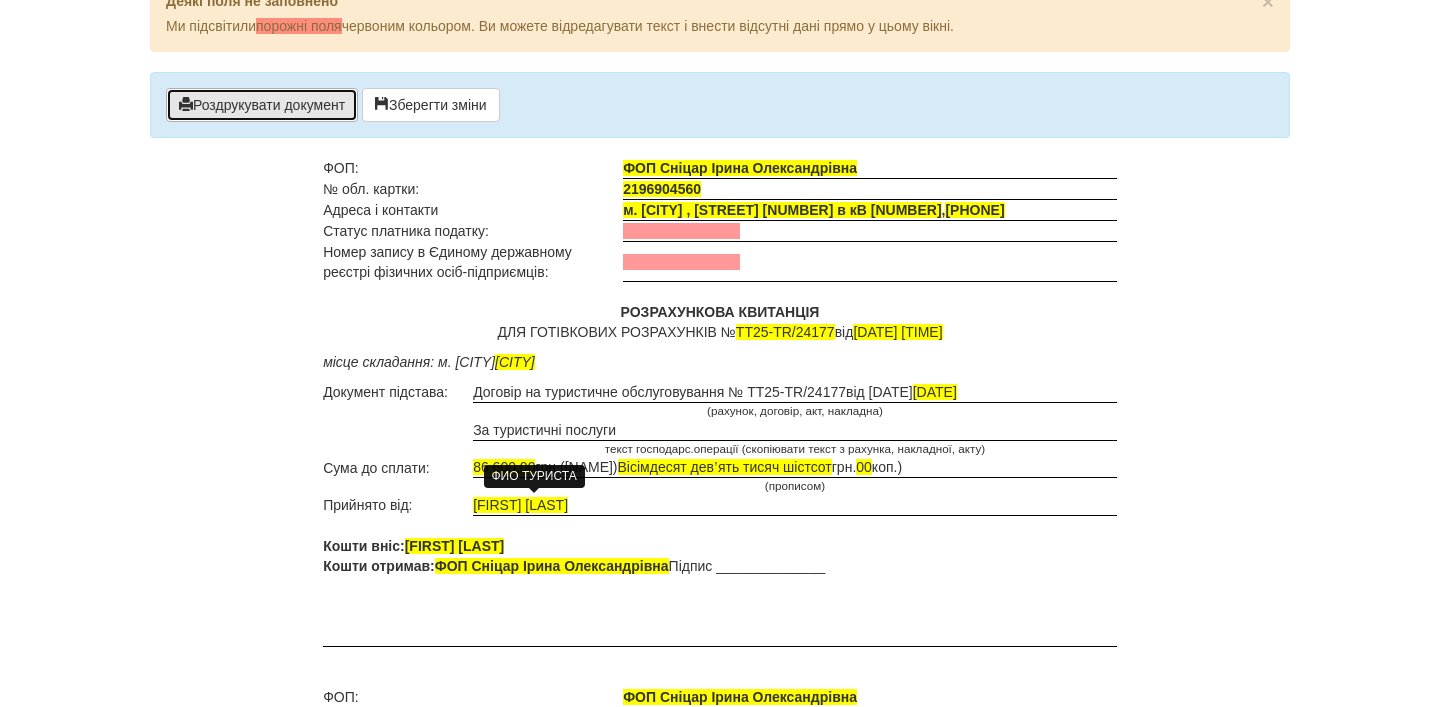 click on "Роздрукувати документ" at bounding box center [262, 105] 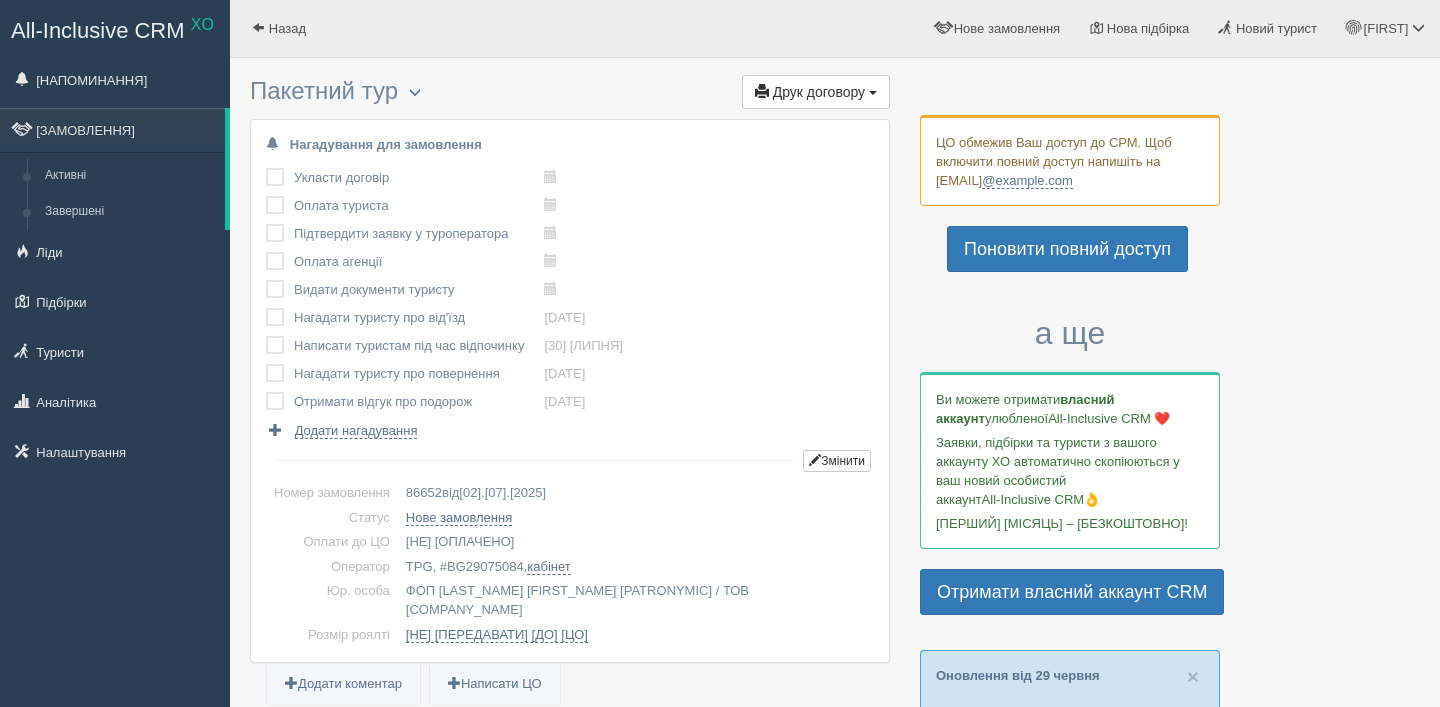 scroll, scrollTop: 1879, scrollLeft: 0, axis: vertical 